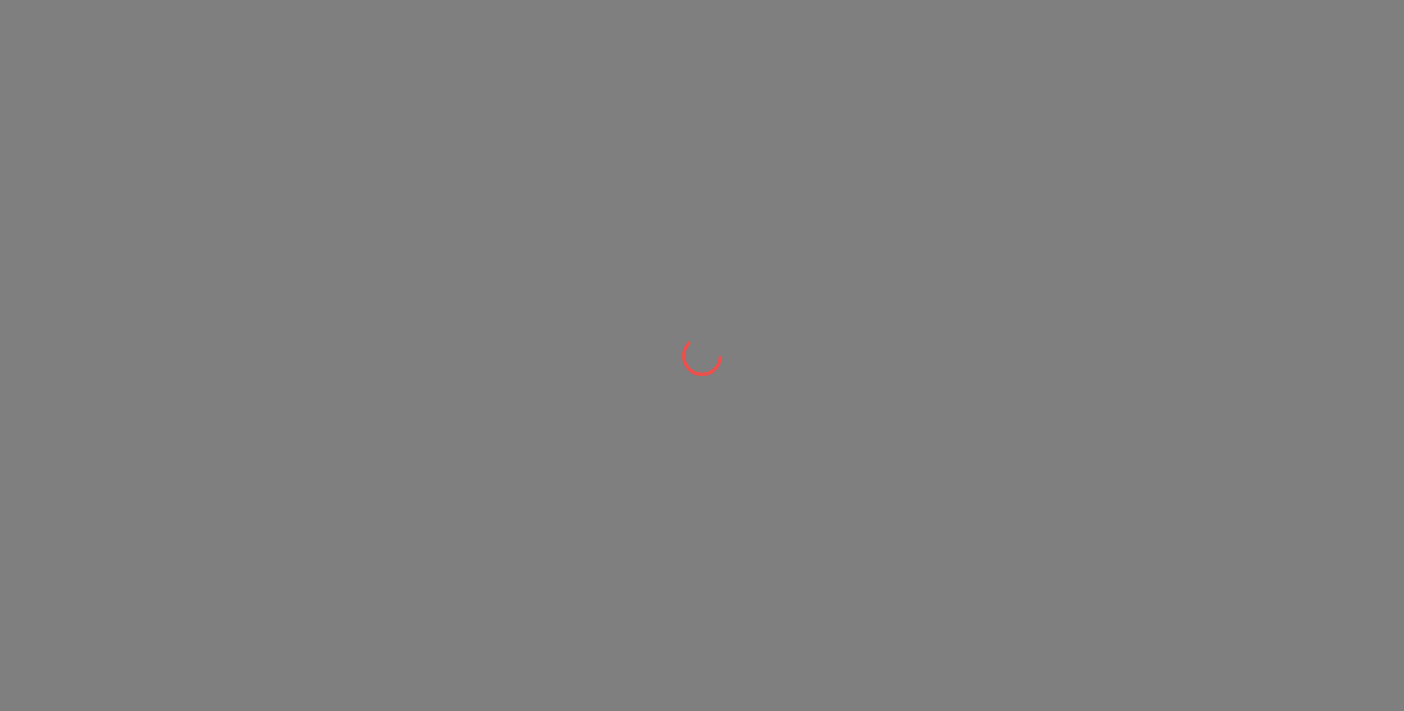 scroll, scrollTop: 0, scrollLeft: 0, axis: both 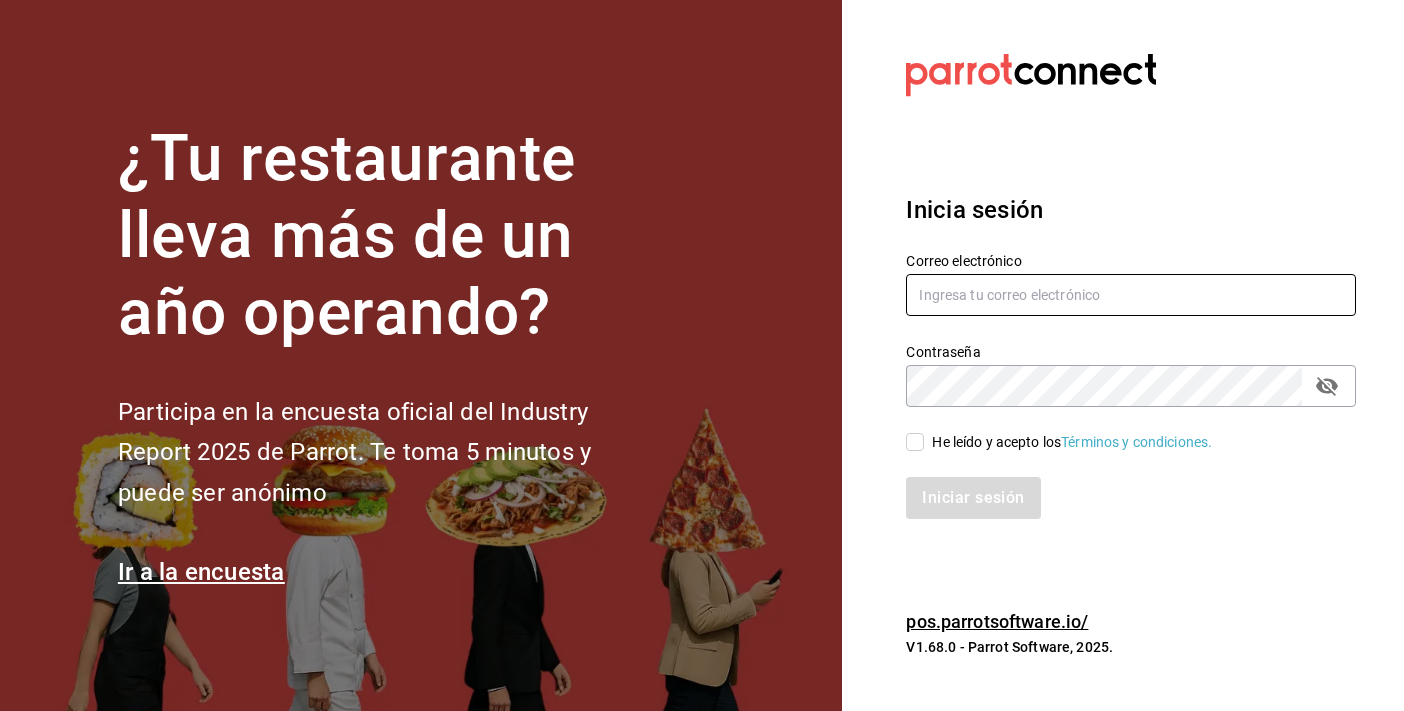 click at bounding box center [1131, 295] 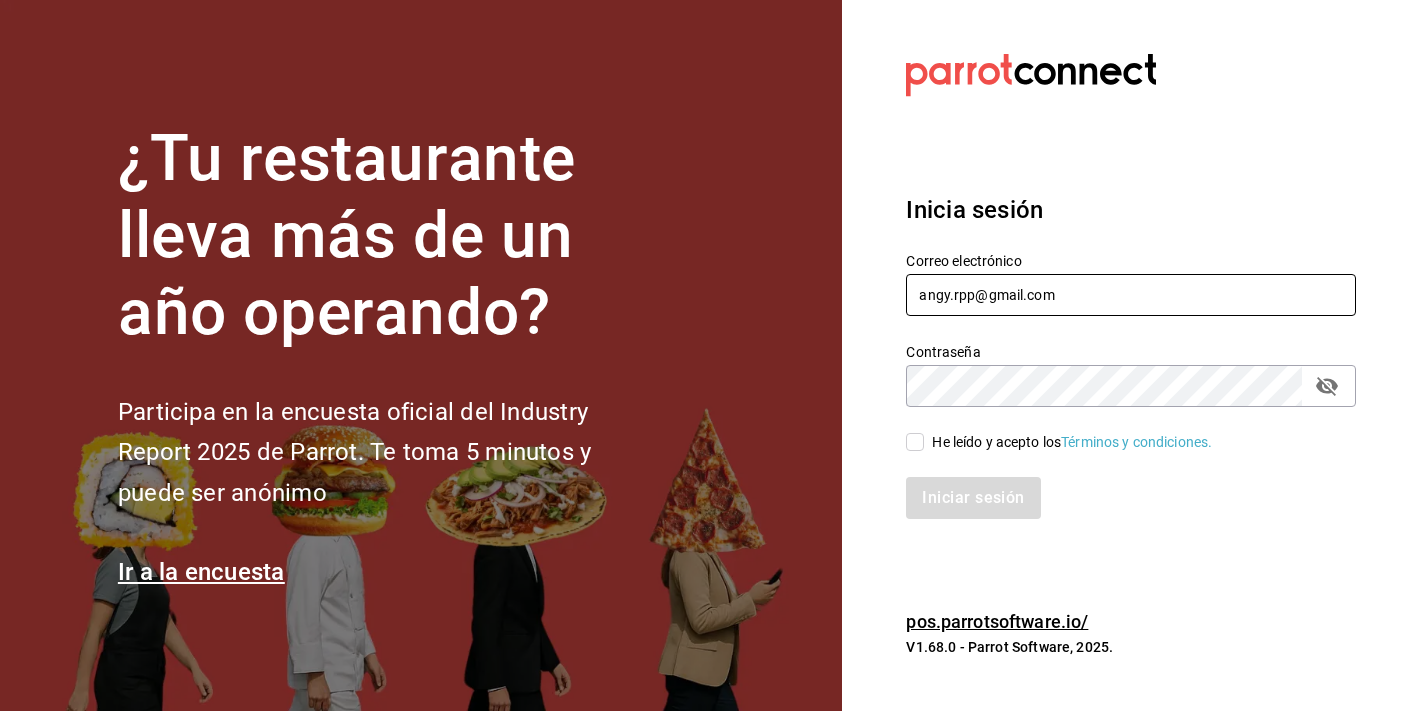type on "angy.rpp@gmail.com" 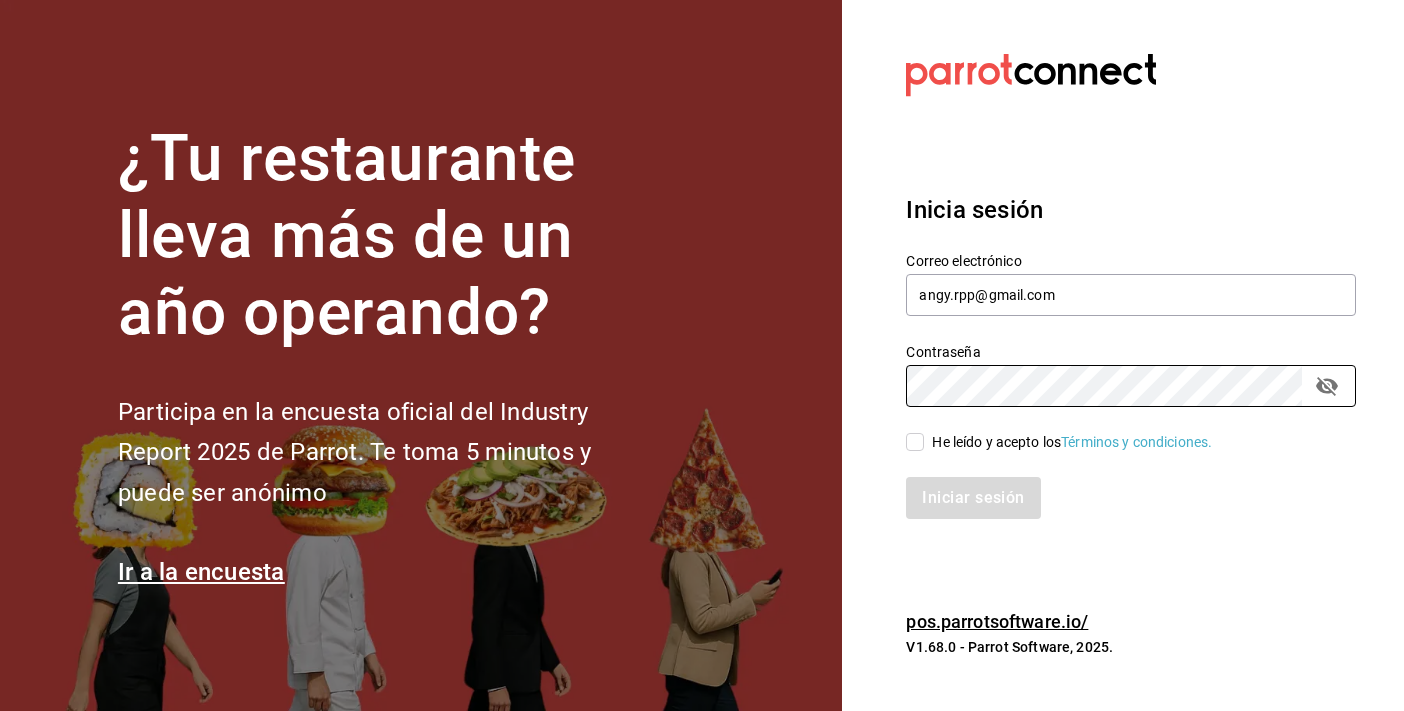 click on "He leído y acepto los  Términos y condiciones." at bounding box center [915, 442] 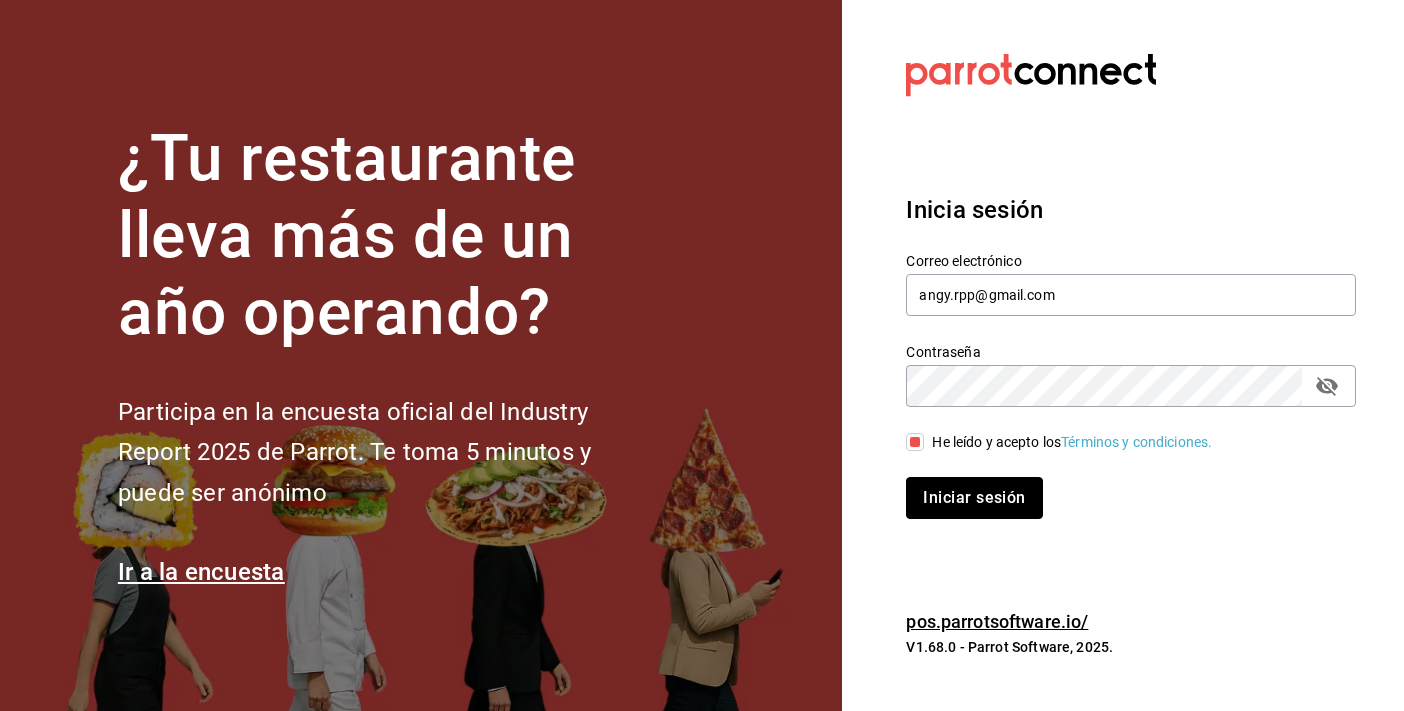 click on "Iniciar sesión" at bounding box center [974, 498] 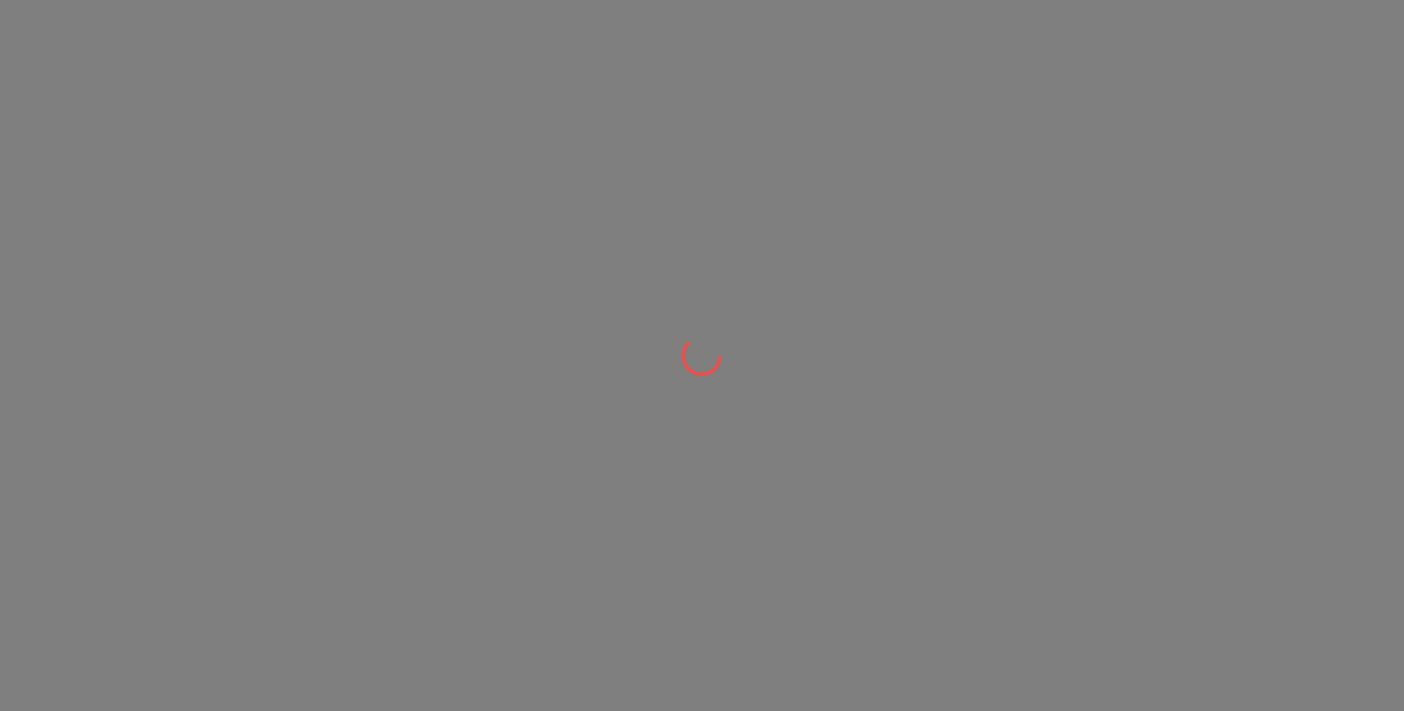 scroll, scrollTop: 0, scrollLeft: 0, axis: both 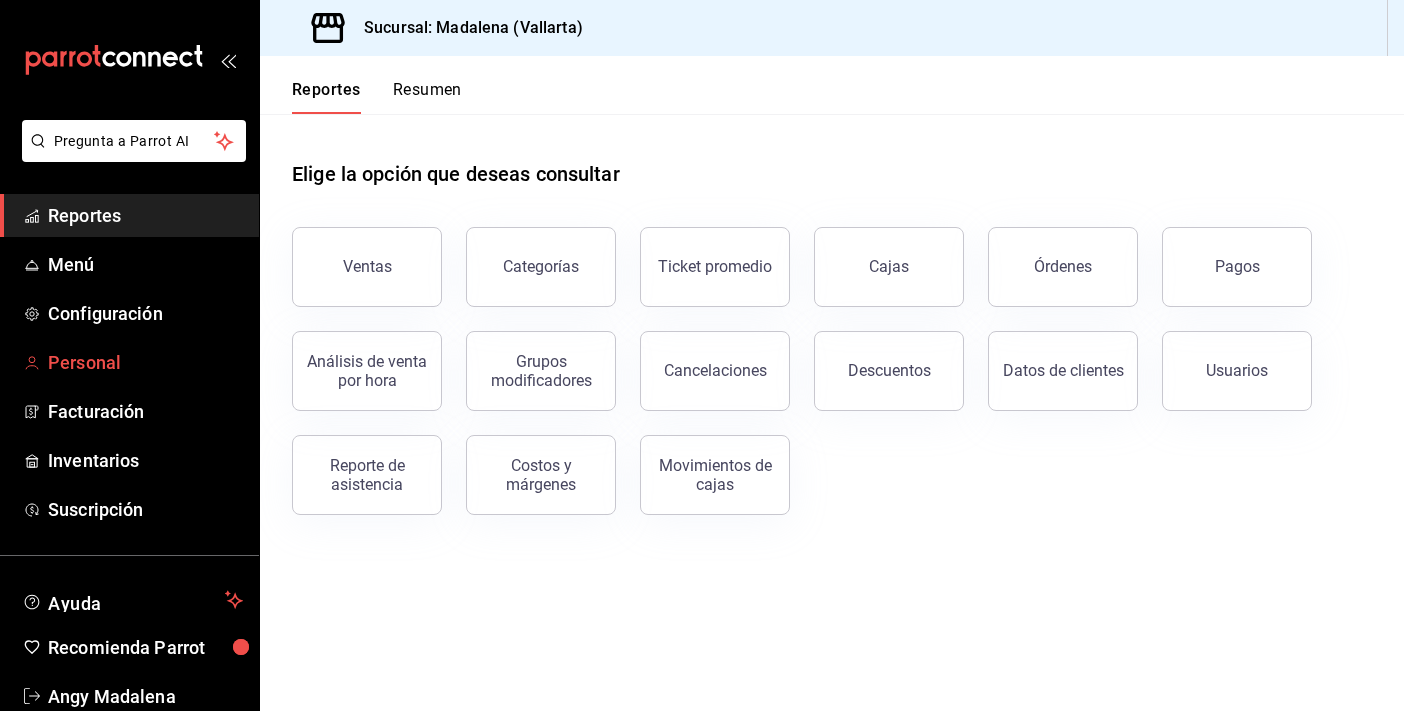 click on "Personal" at bounding box center [145, 362] 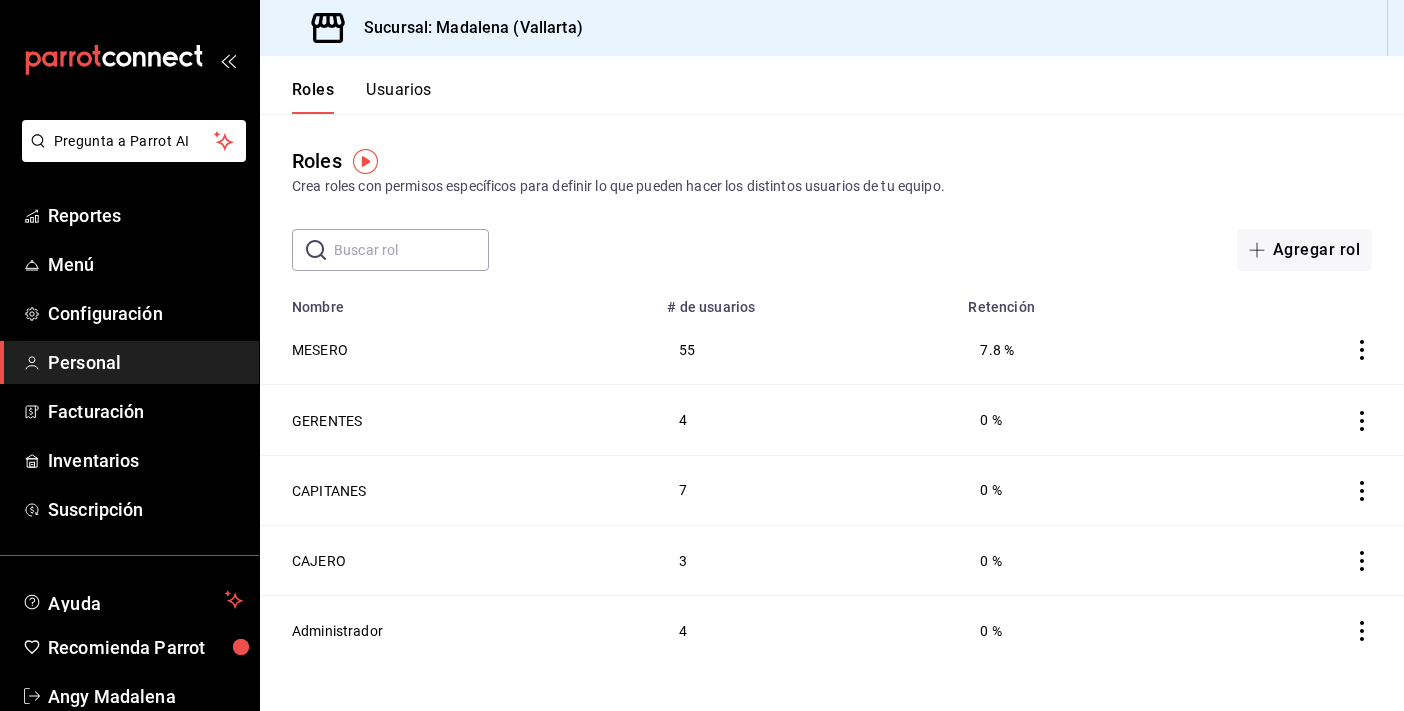 click on "Usuarios" at bounding box center (399, 97) 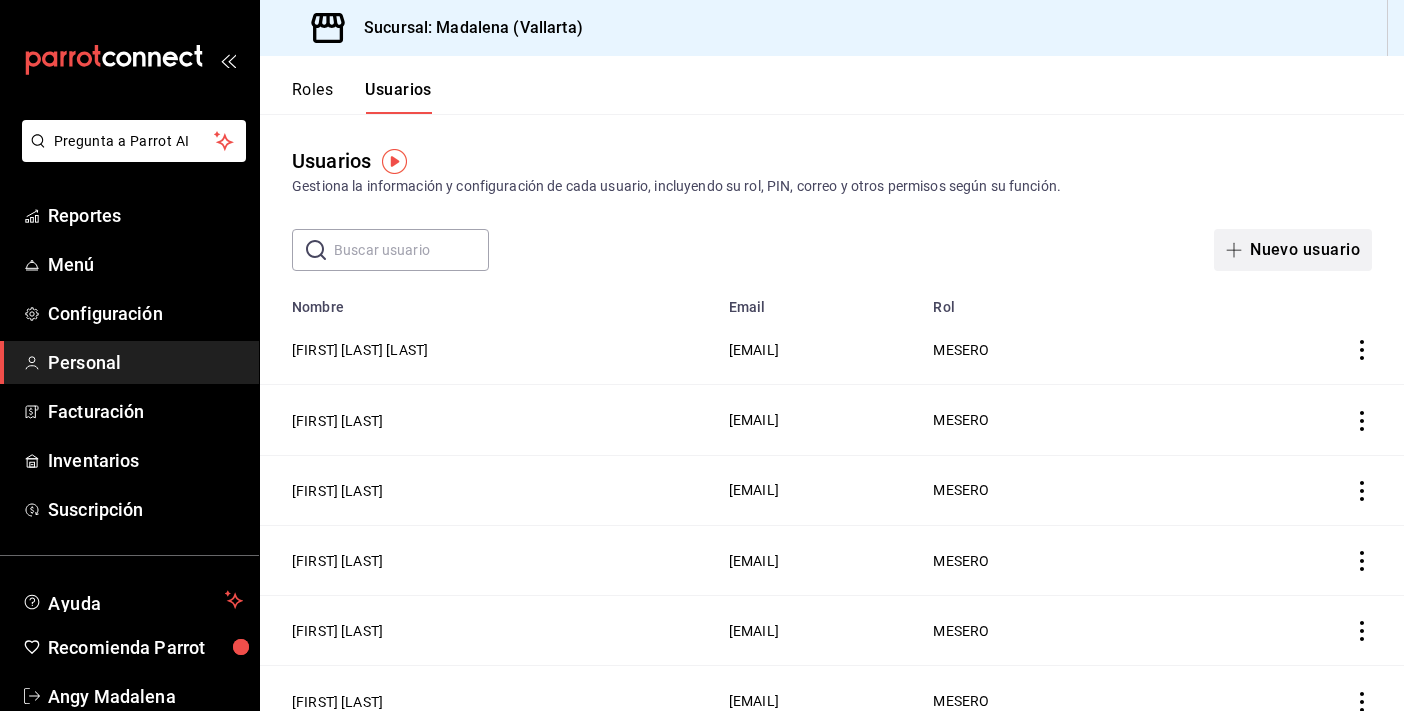 click on "Nuevo usuario" at bounding box center [1293, 250] 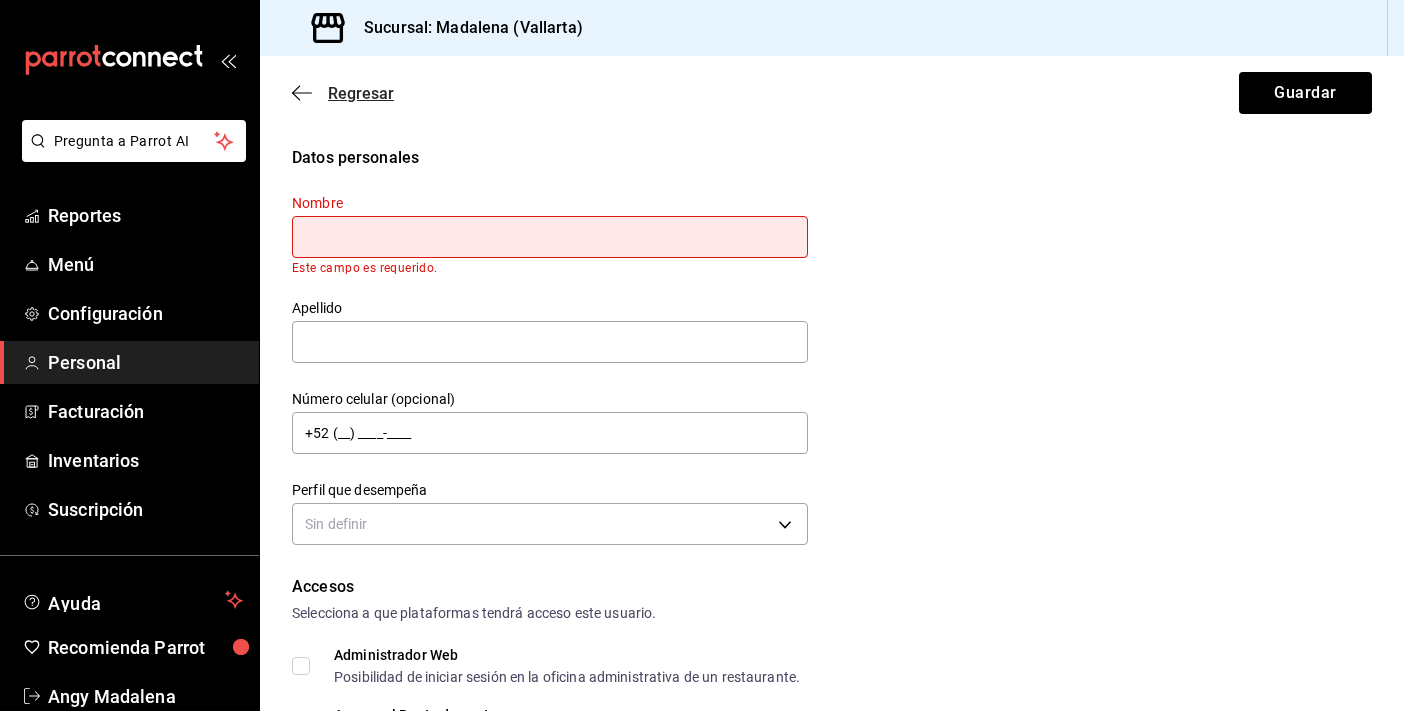 click on "Regresar" at bounding box center (361, 93) 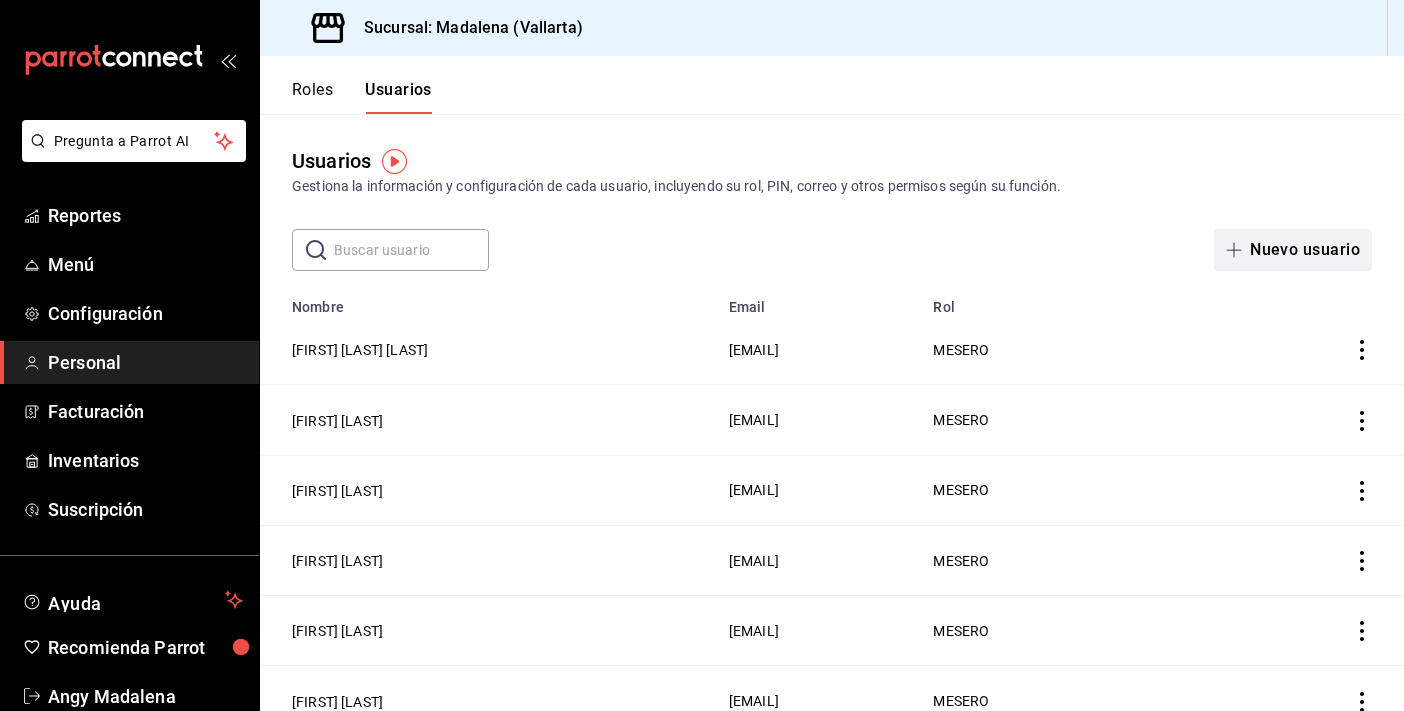 click on "Nuevo usuario" at bounding box center (1293, 250) 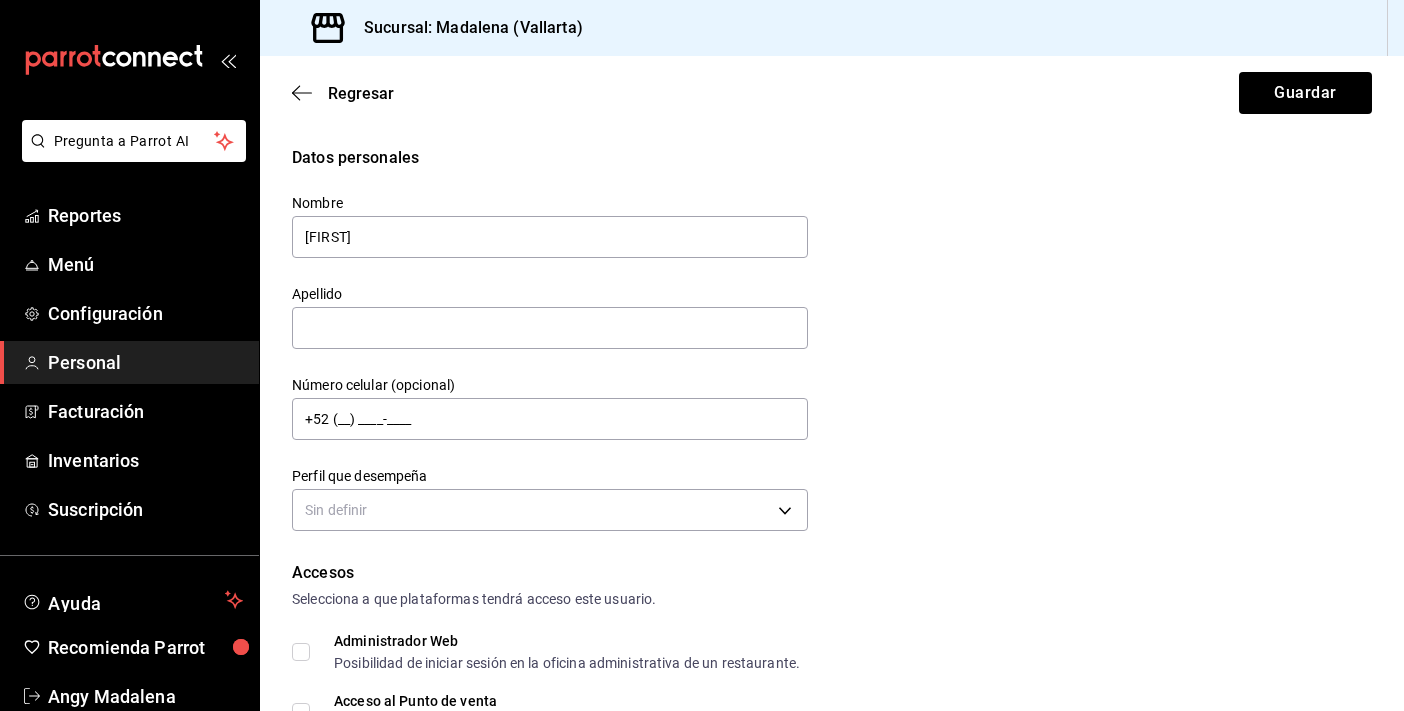 type on "[FIRST]" 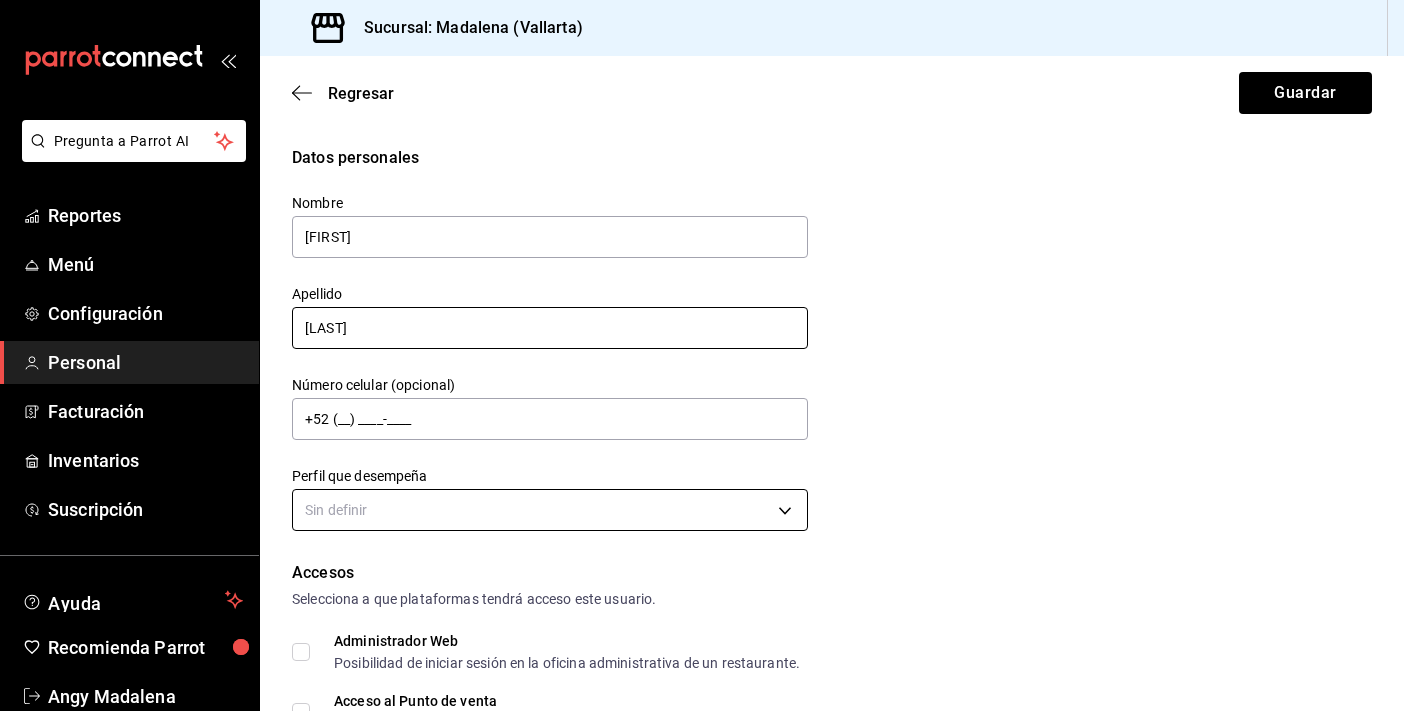 type on "[LAST]" 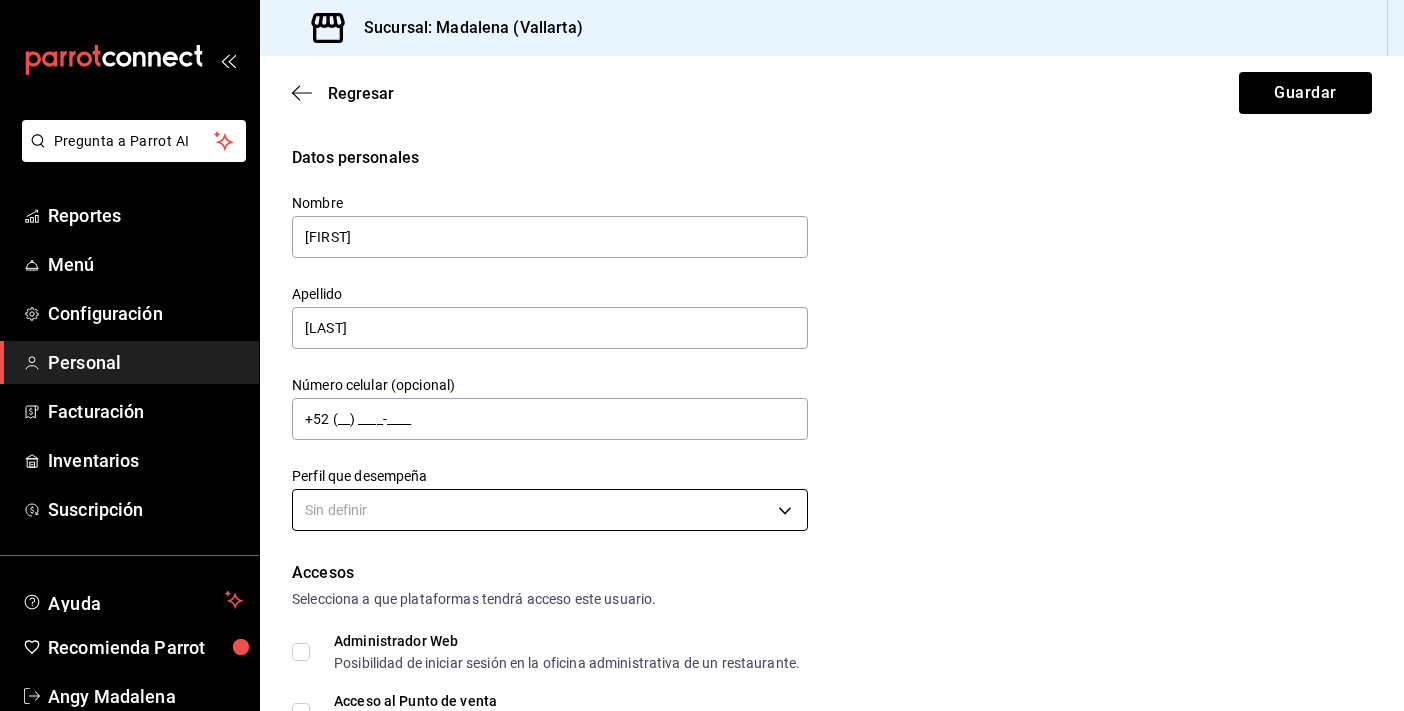 click on "Pregunta a Parrot AI Reportes   Menú   Configuración   Personal   Facturación   Inventarios   Suscripción   Ayuda Recomienda Parrot   Angy Madalena   Sugerir nueva función   Sucursal: Madalena (Vallarta) Regresar Guardar Datos personales Nombre [FIRST] Apellido [LAST] Número celular (opcional) +52 (__) ____-____ Perfil que desempeña Sin definir Accesos Selecciona a que plataformas tendrá acceso este usuario. Administrador Web Posibilidad de iniciar sesión en la oficina administrativa de un restaurante.  Acceso al Punto de venta Posibilidad de autenticarse en el POS mediante PIN.  Iniciar sesión en terminal (correo electrónico o QR) Los usuarios podrán iniciar sesión y aceptar términos y condiciones en la terminal. Acceso uso de terminal Los usuarios podrán acceder y utilizar la terminal para visualizar y procesar pagos de sus órdenes. Correo electrónico Se volverá obligatorio al tener ciertos accesos activados. Contraseña Contraseña Repetir contraseña Repetir contraseña PIN Validar PIN" at bounding box center [702, 355] 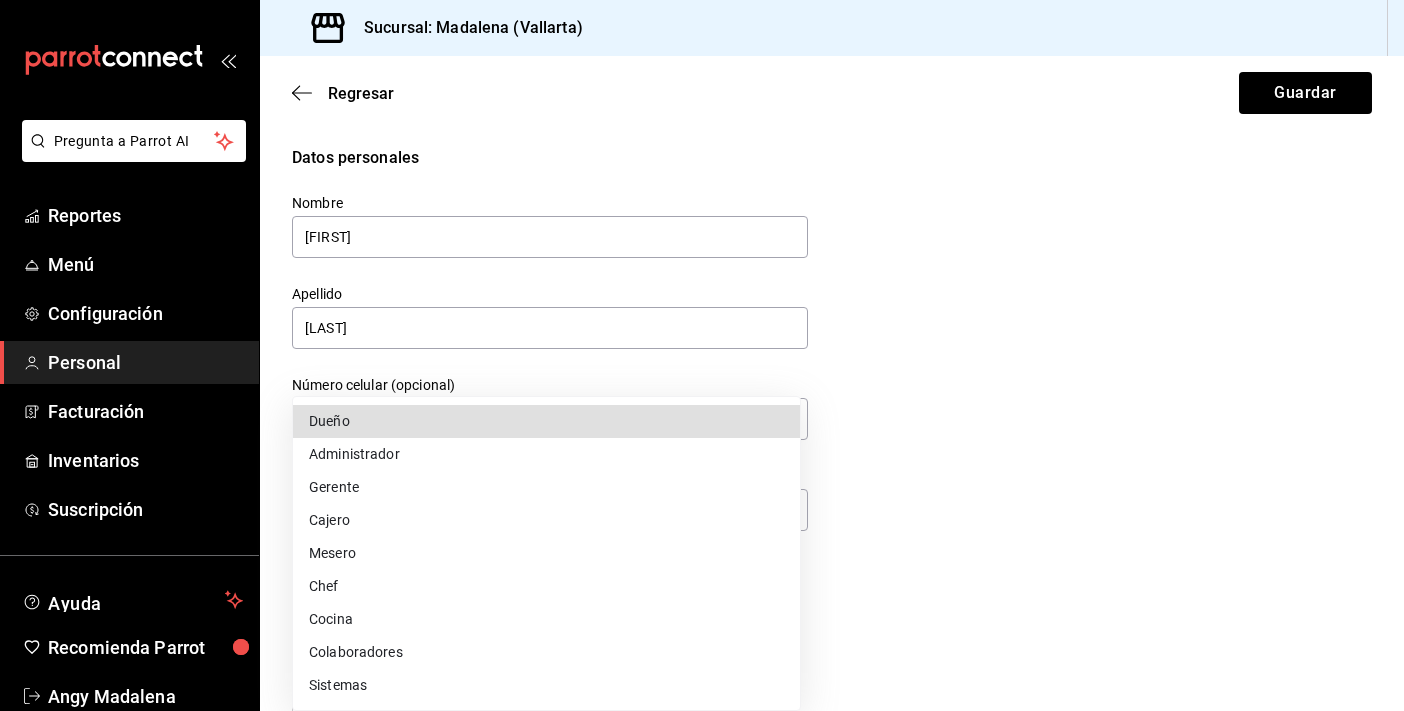 click on "Mesero" at bounding box center (546, 553) 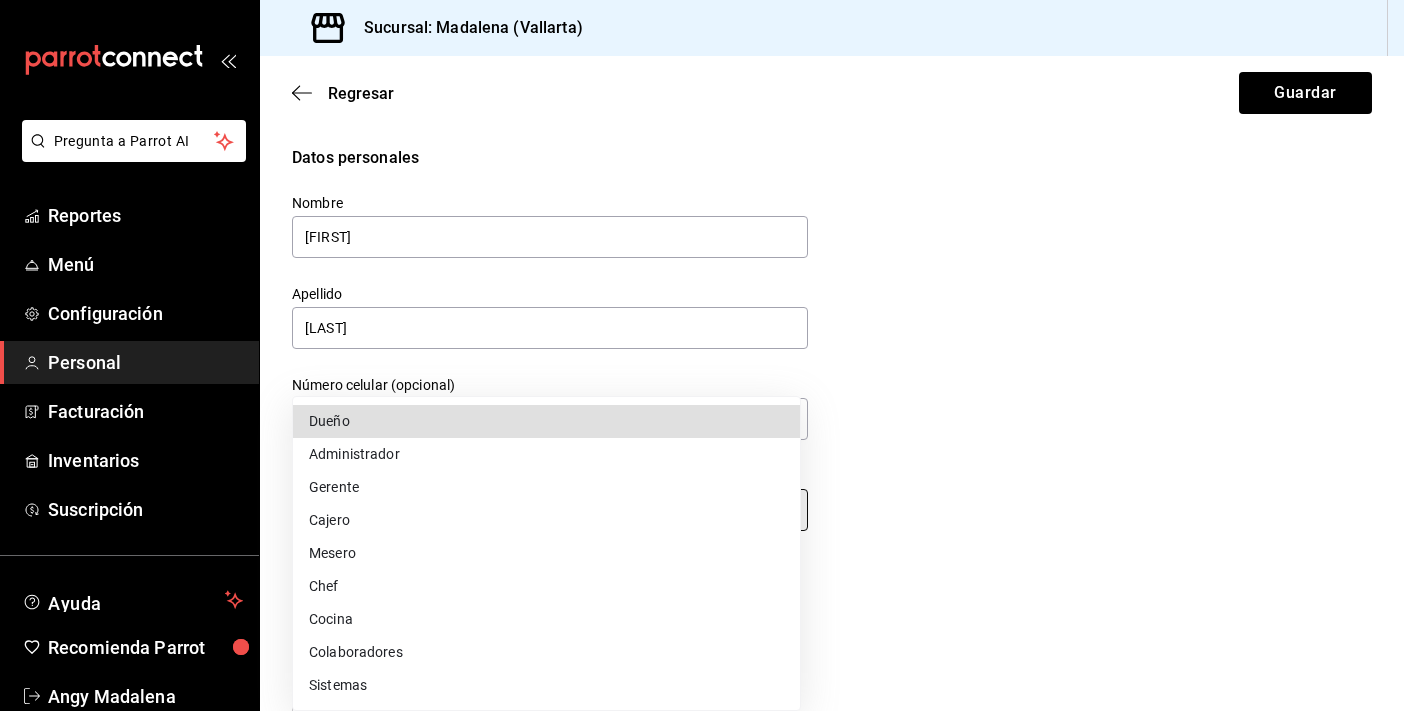 type on "WAITER" 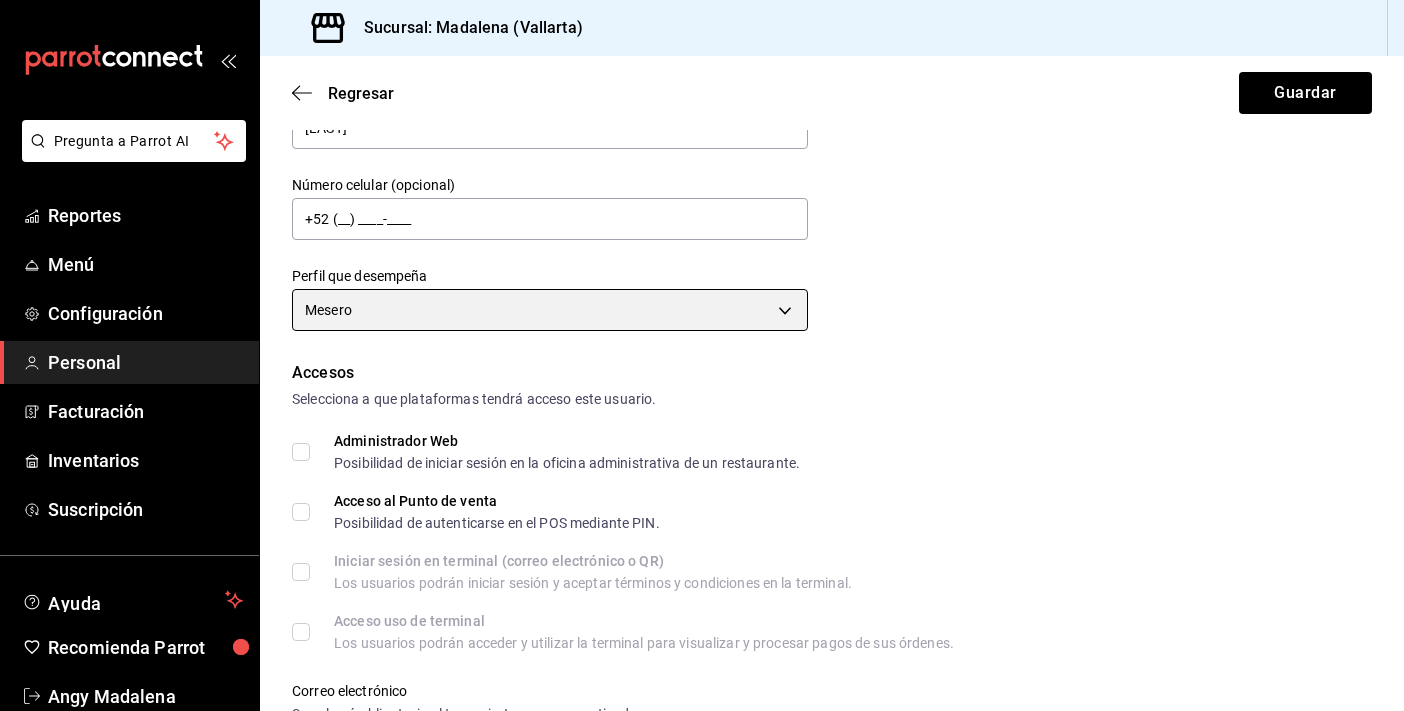 scroll, scrollTop: 300, scrollLeft: 0, axis: vertical 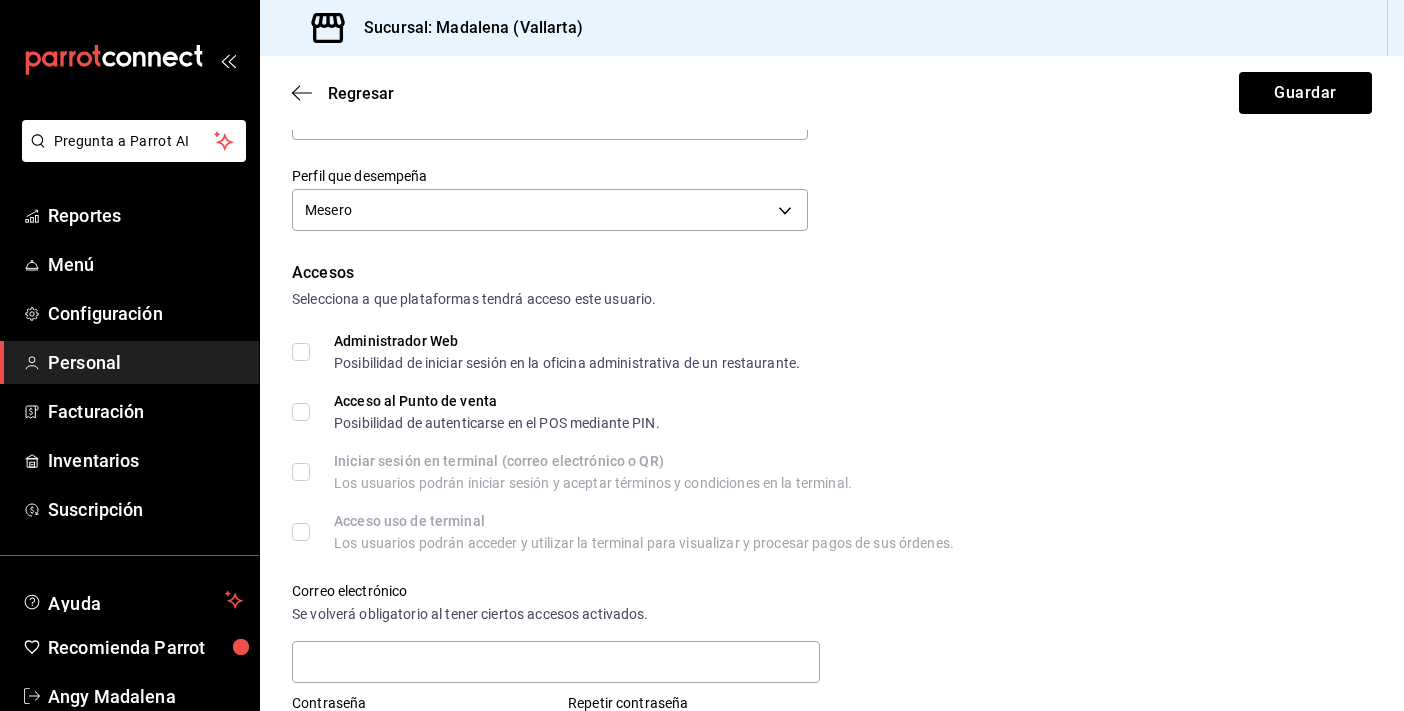 click on "Acceso al Punto de venta Posibilidad de autenticarse en el POS mediante PIN." at bounding box center (301, 412) 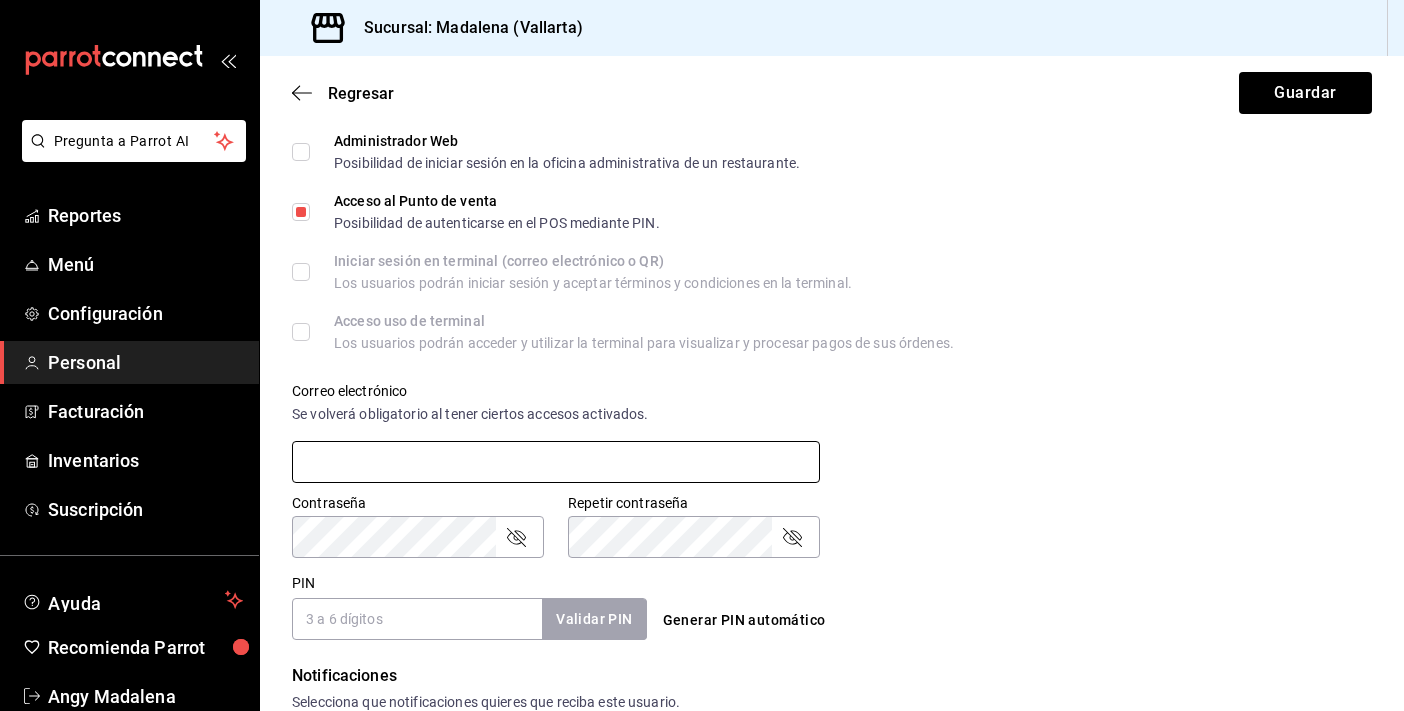 scroll, scrollTop: 600, scrollLeft: 0, axis: vertical 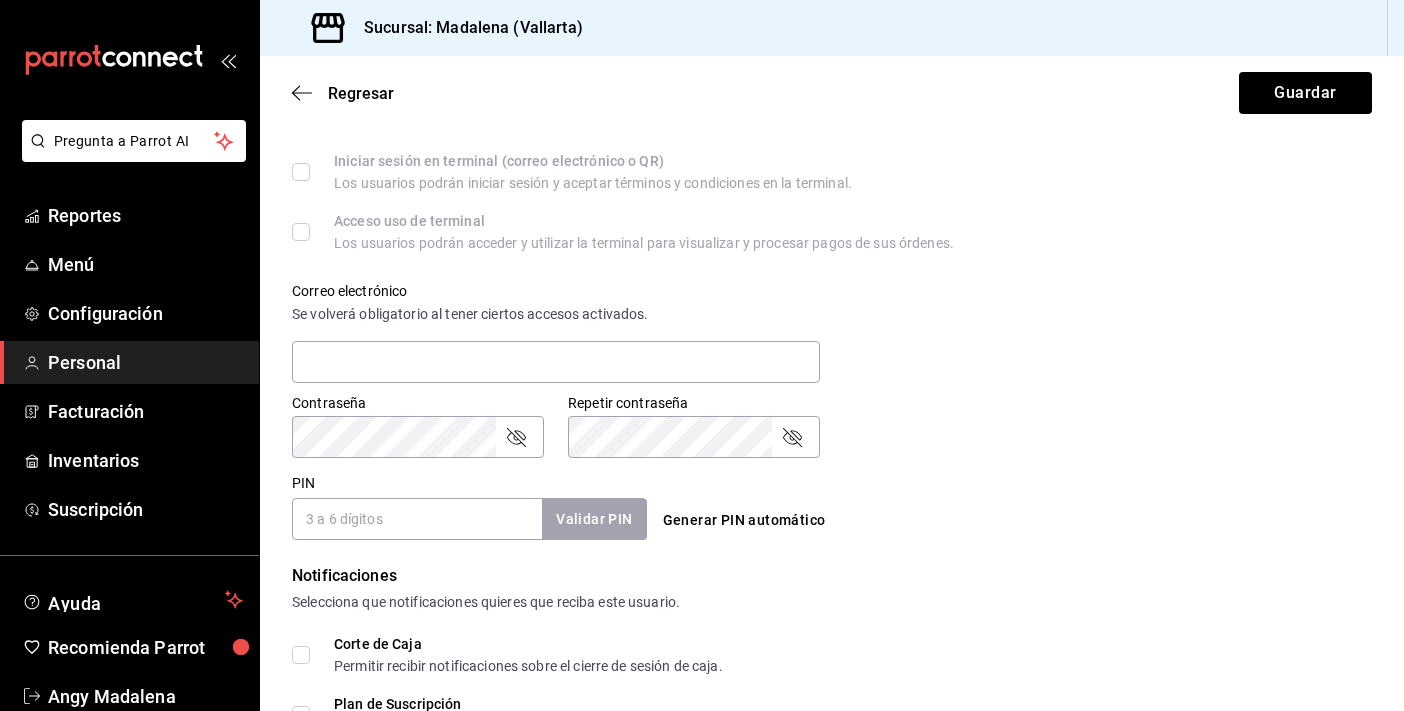 click on "PIN" at bounding box center (417, 519) 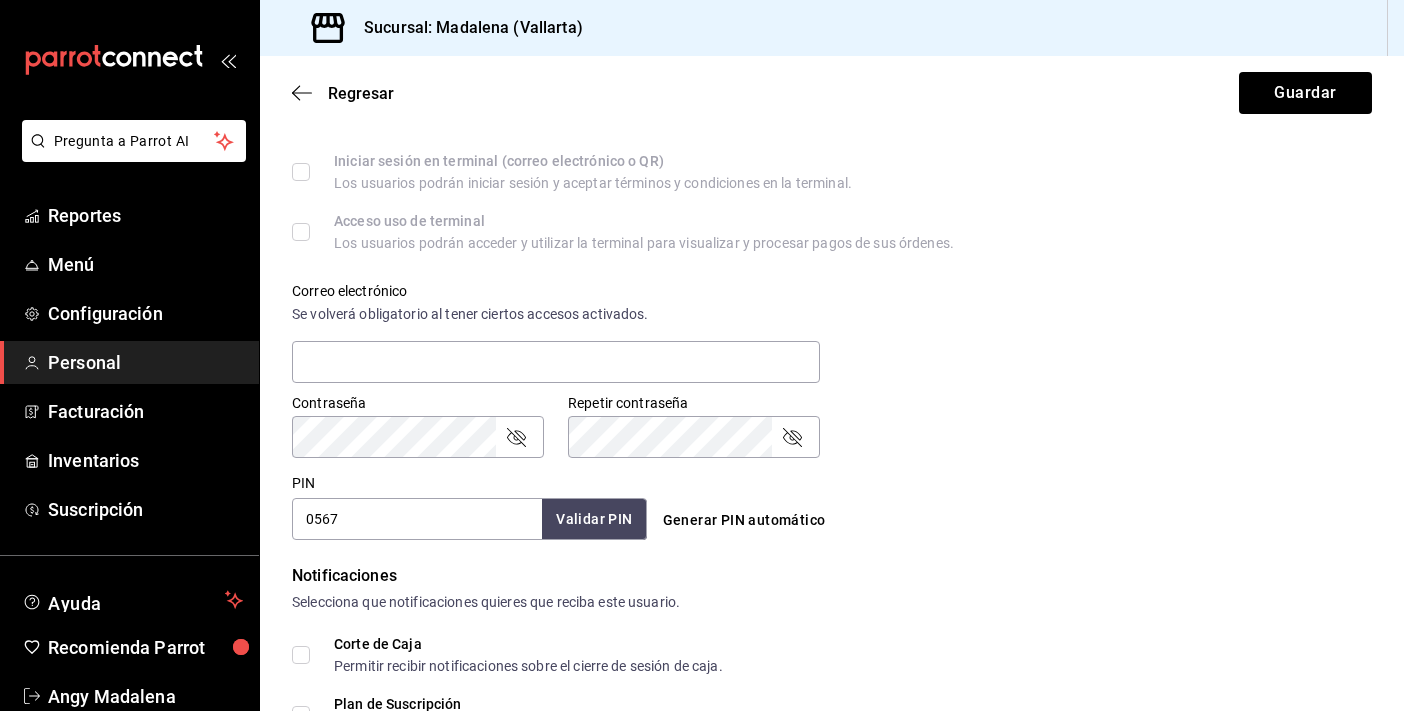 type on "0567" 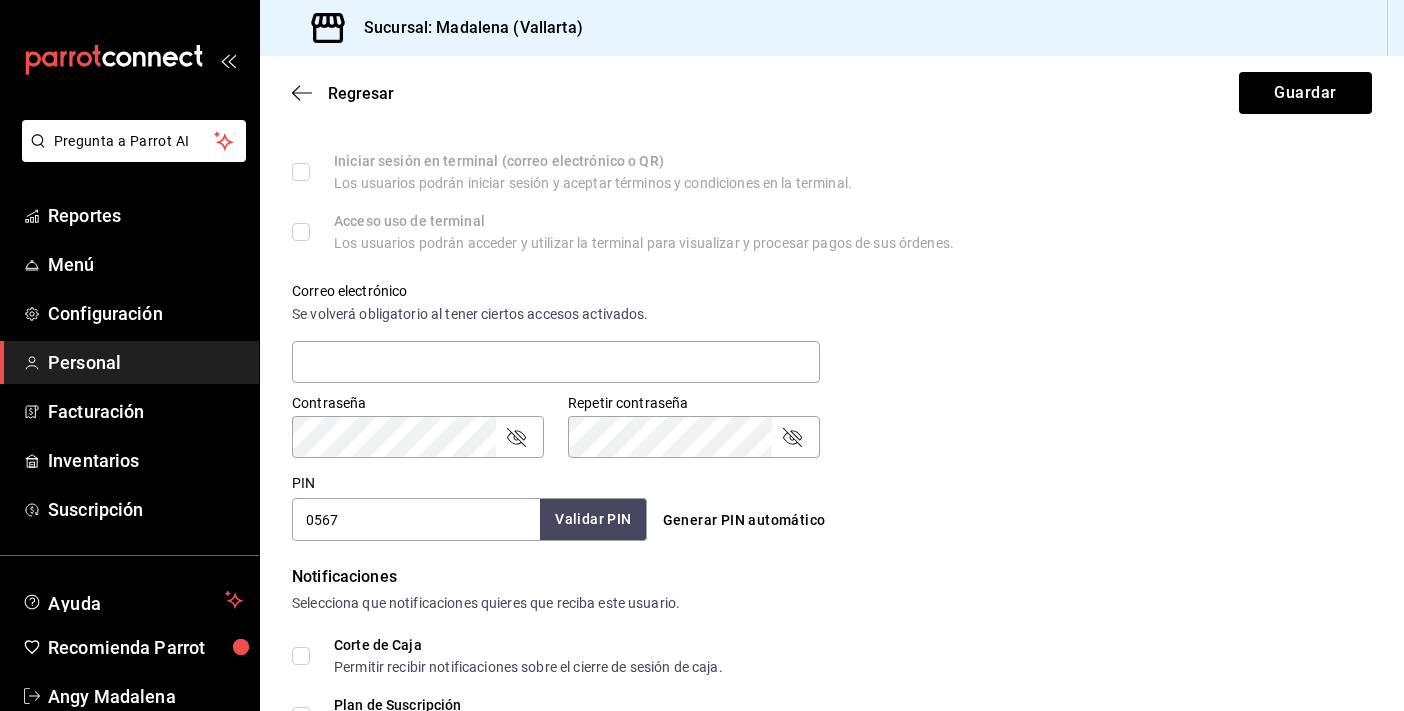 click on "Validar PIN" at bounding box center [593, 519] 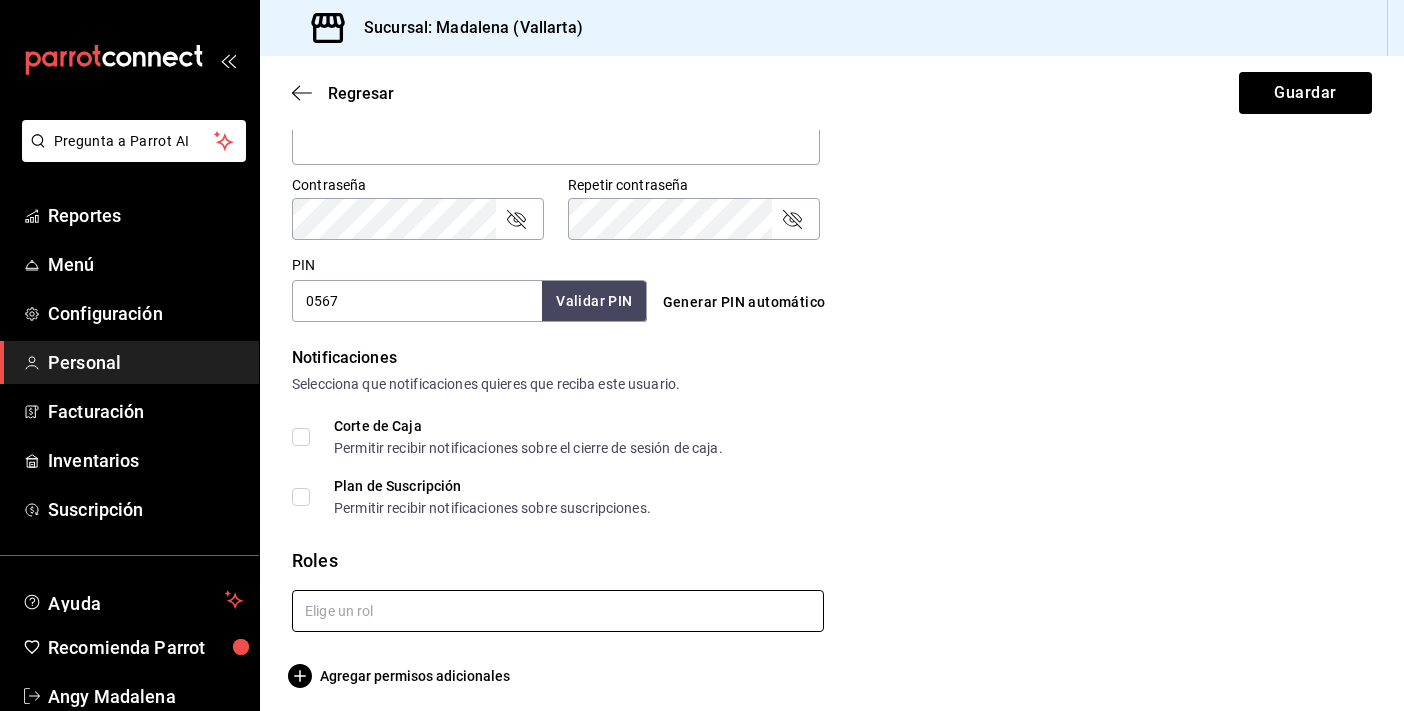 scroll, scrollTop: 827, scrollLeft: 0, axis: vertical 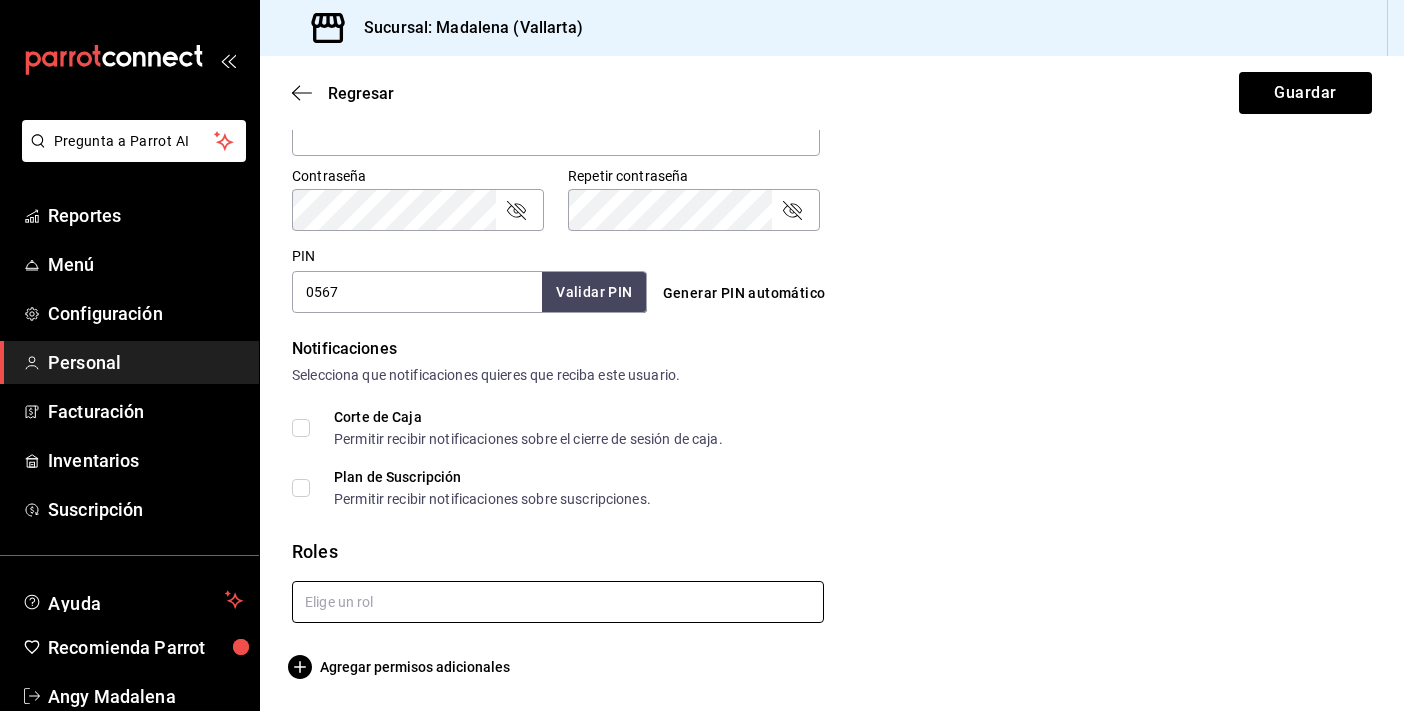 click at bounding box center [558, 602] 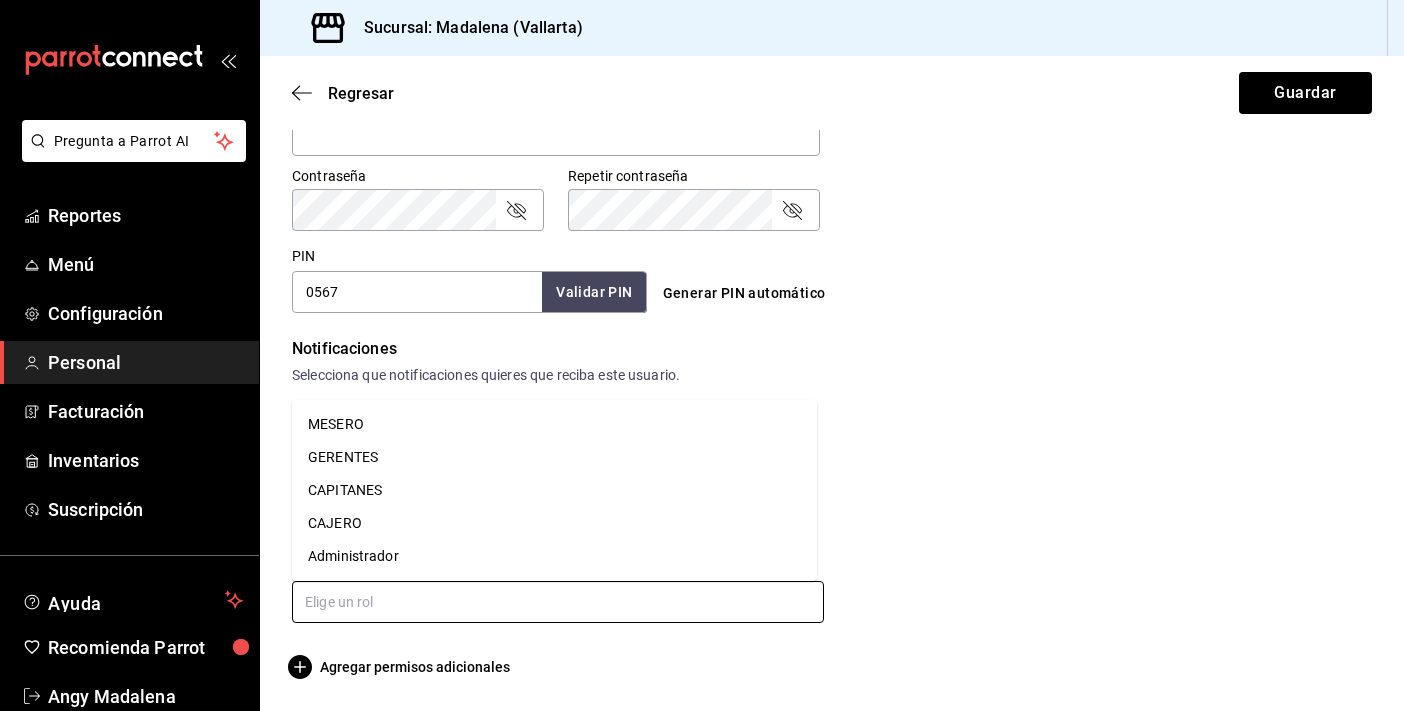click on "MESERO" at bounding box center (554, 424) 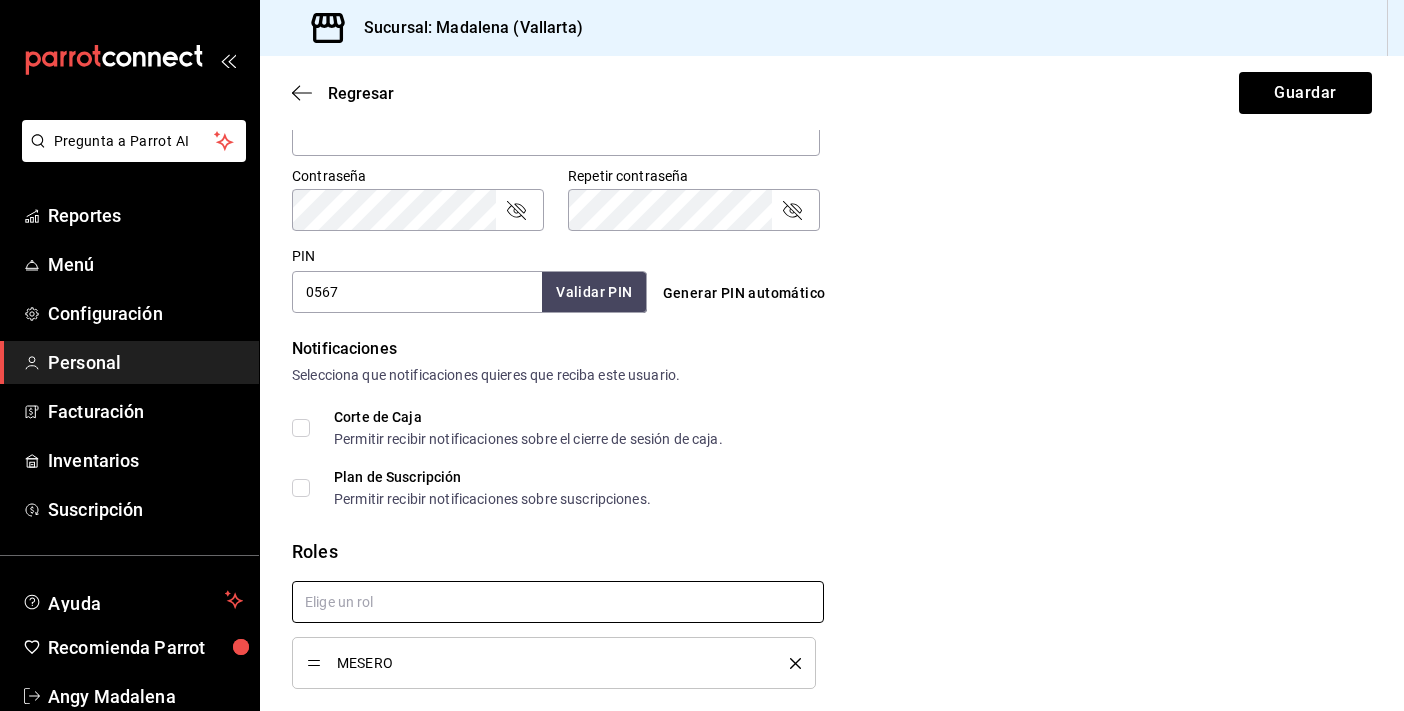 scroll, scrollTop: 893, scrollLeft: 0, axis: vertical 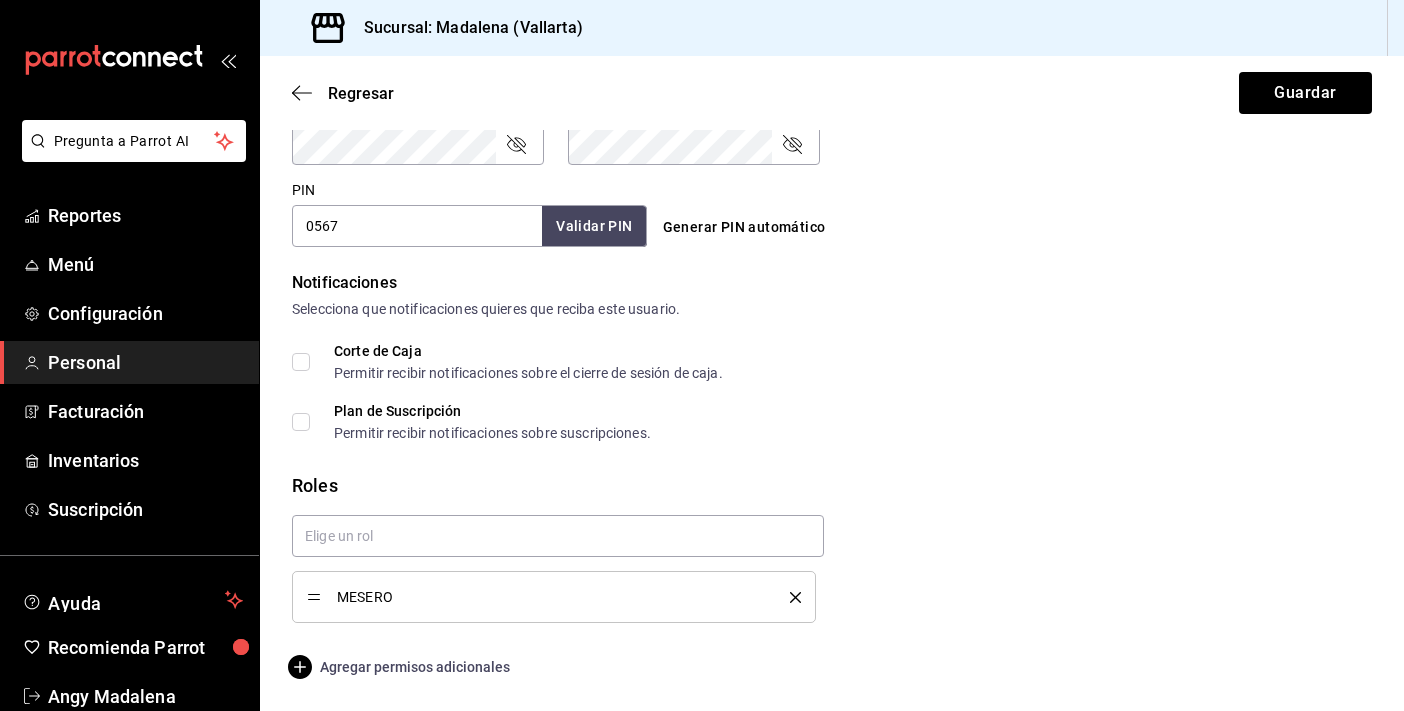 click on "Agregar permisos adicionales" at bounding box center [401, 667] 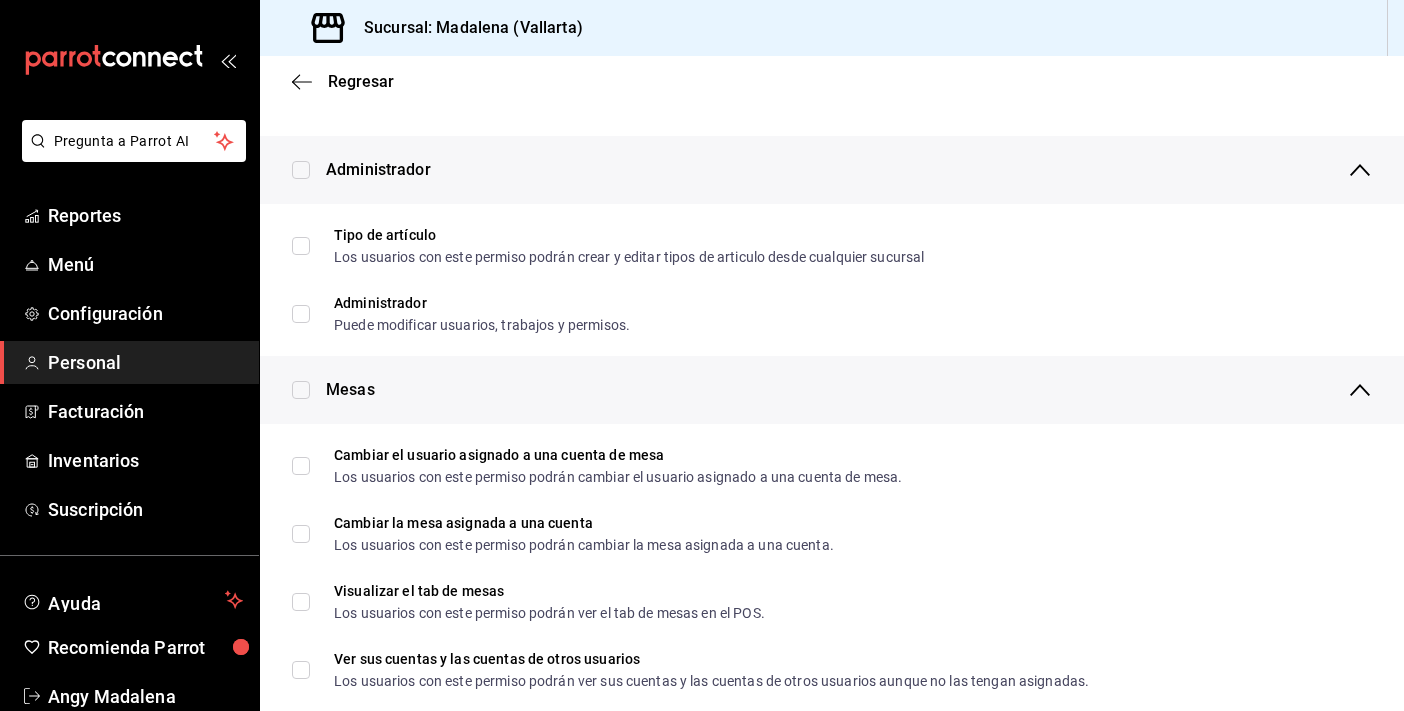 scroll, scrollTop: 200, scrollLeft: 0, axis: vertical 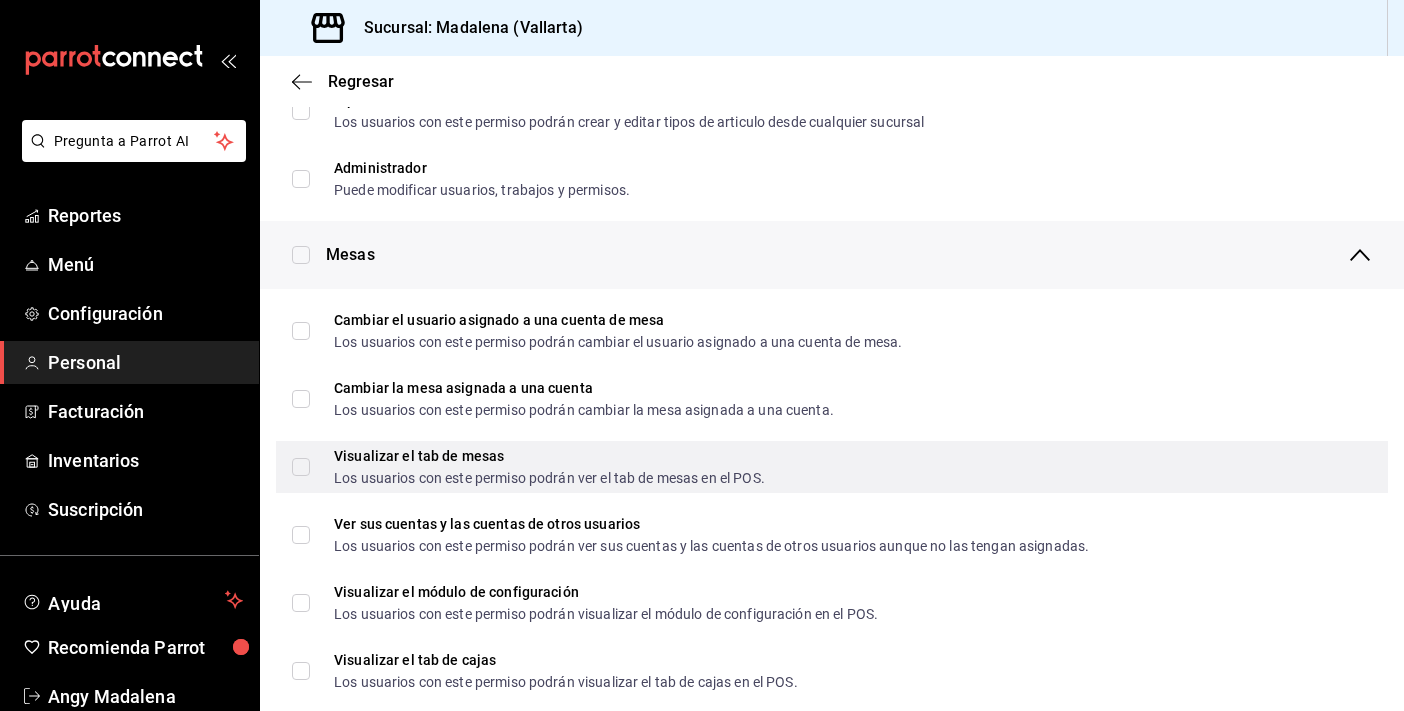 click on "Visualizar el tab de mesas Los usuarios con este permiso podrán ver el tab de mesas en el POS." at bounding box center [301, 467] 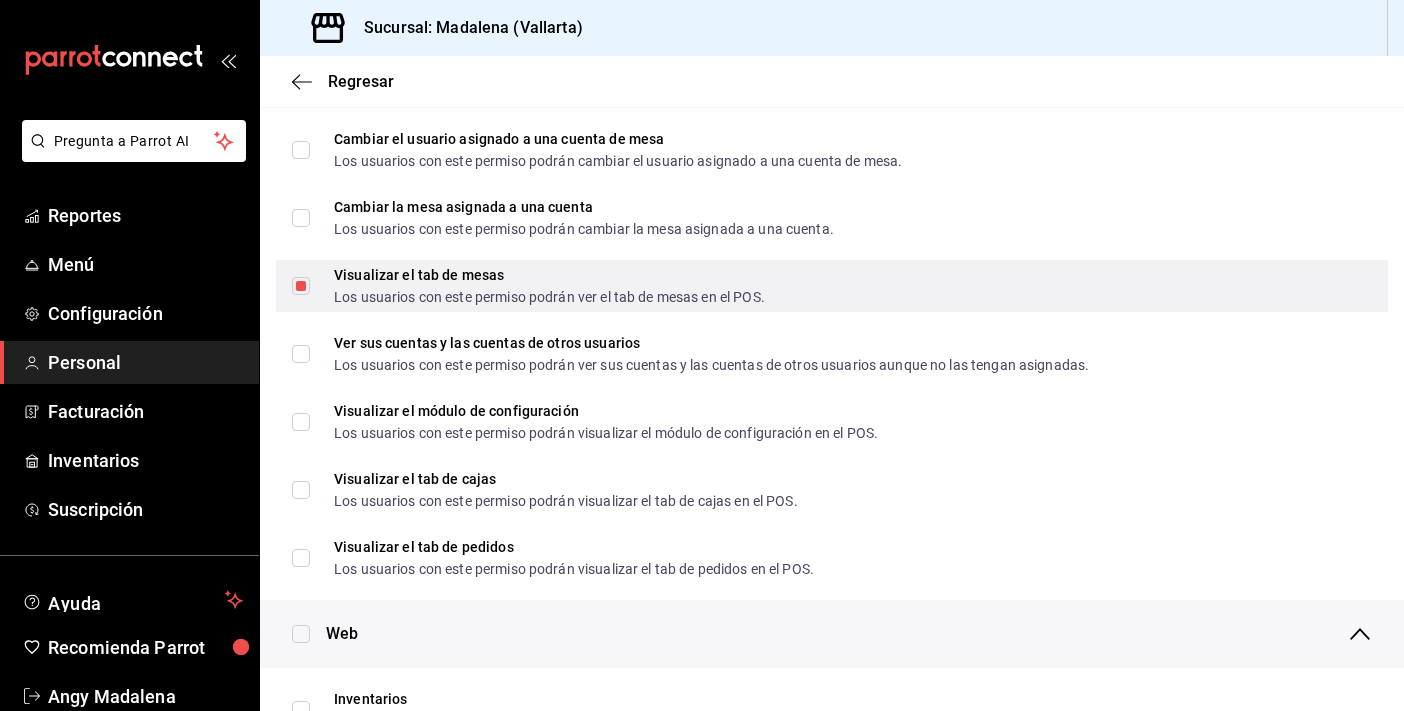 scroll, scrollTop: 400, scrollLeft: 0, axis: vertical 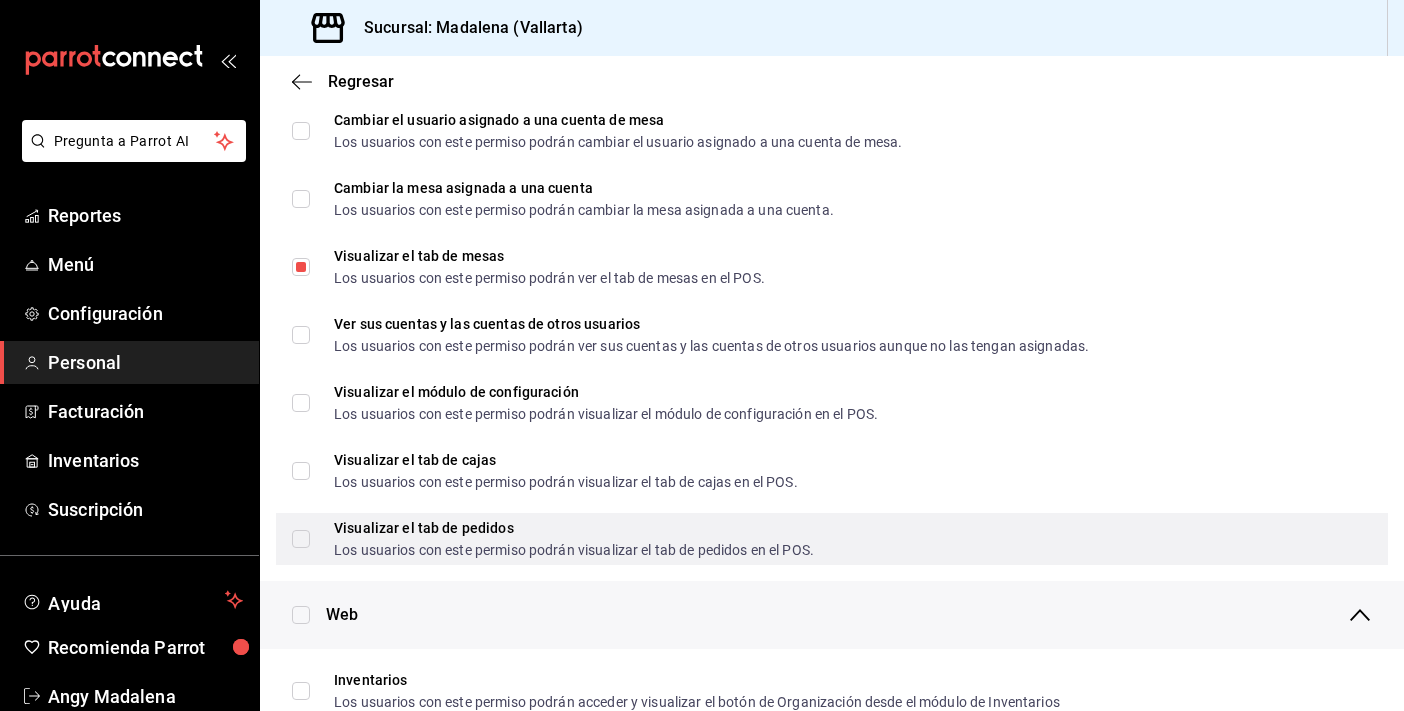 click on "Visualizar el tab de pedidos Los usuarios con este permiso podrán visualizar el tab de pedidos en el POS." at bounding box center (301, 539) 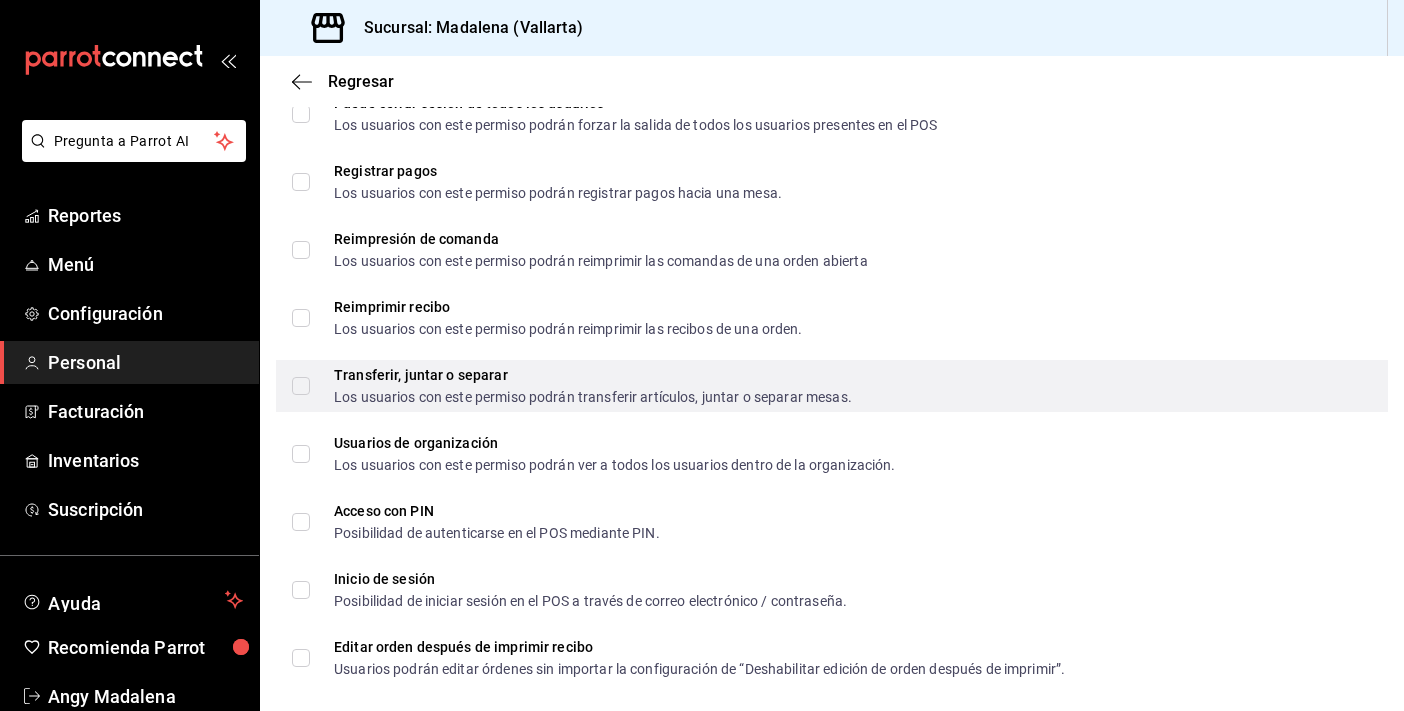 scroll, scrollTop: 2728, scrollLeft: 0, axis: vertical 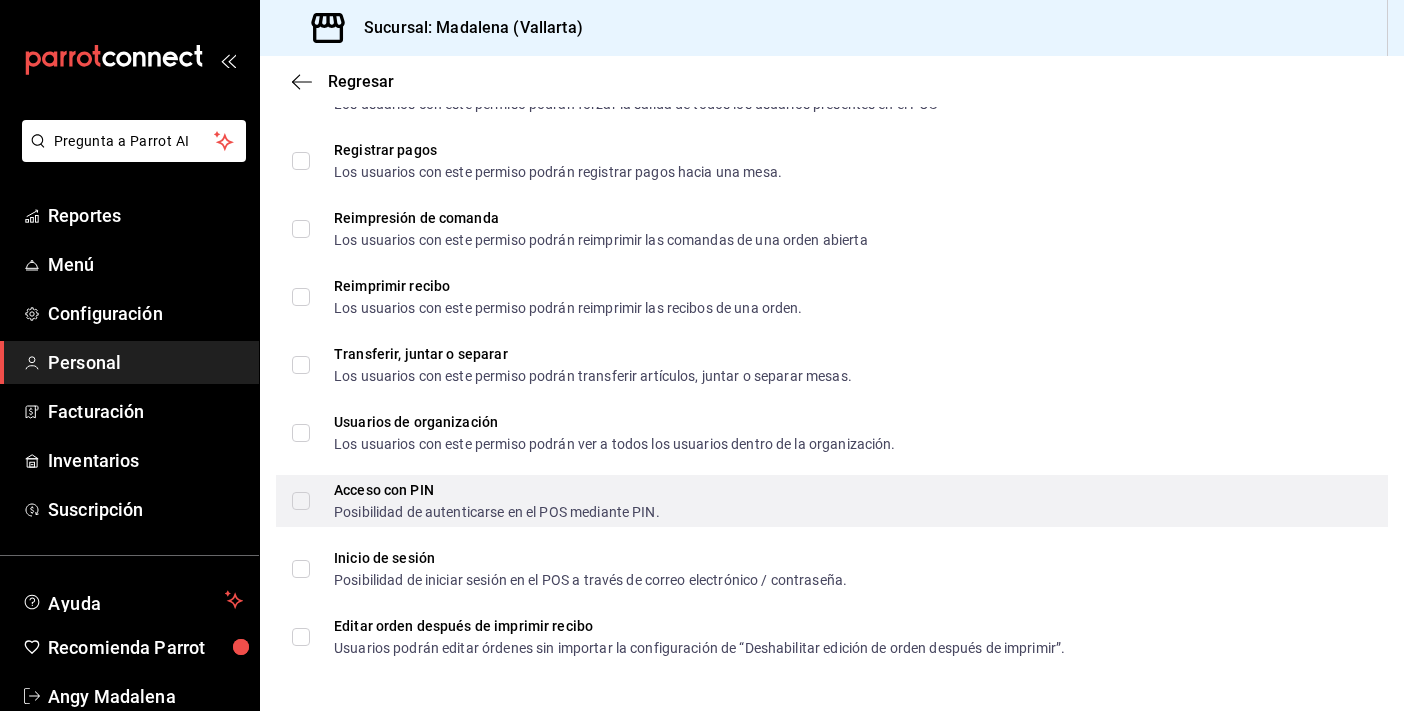 click on "Acceso con PIN Posibilidad de autenticarse en el POS mediante PIN." at bounding box center [301, 501] 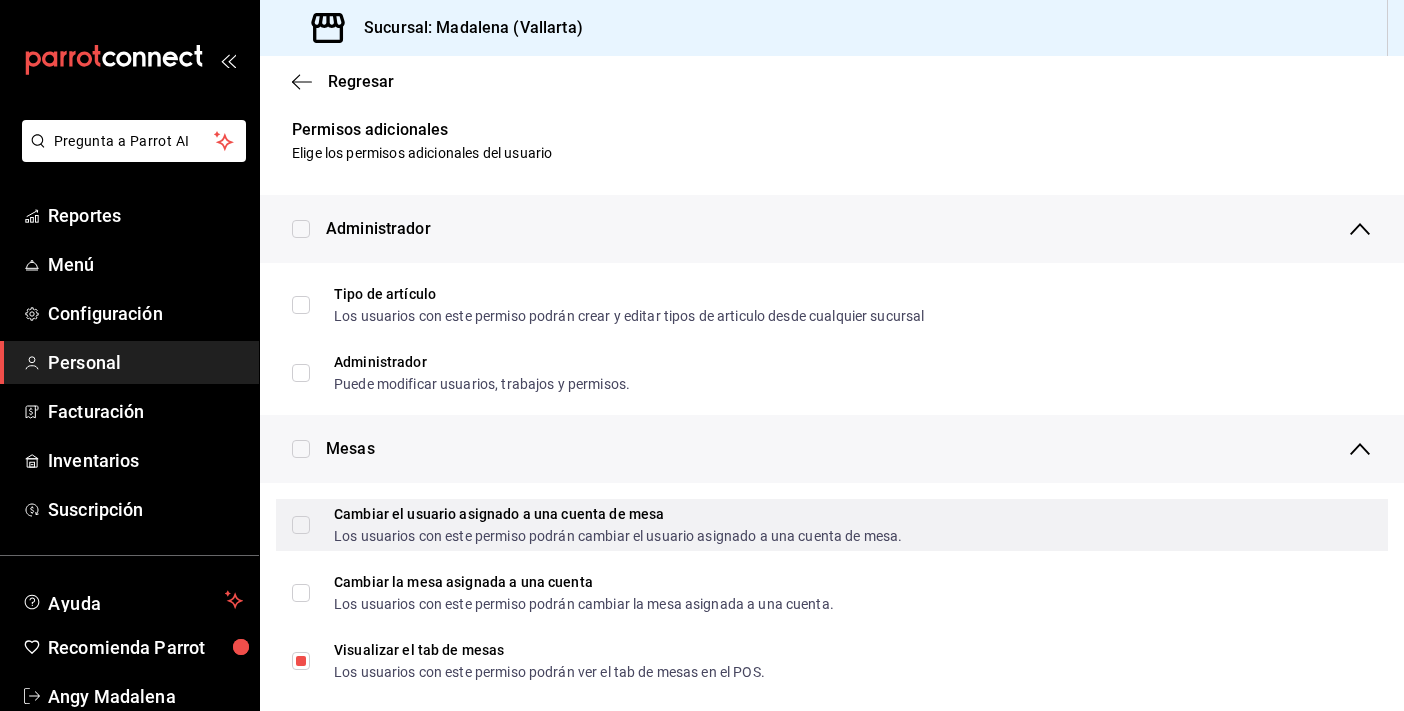scroll, scrollTop: 0, scrollLeft: 0, axis: both 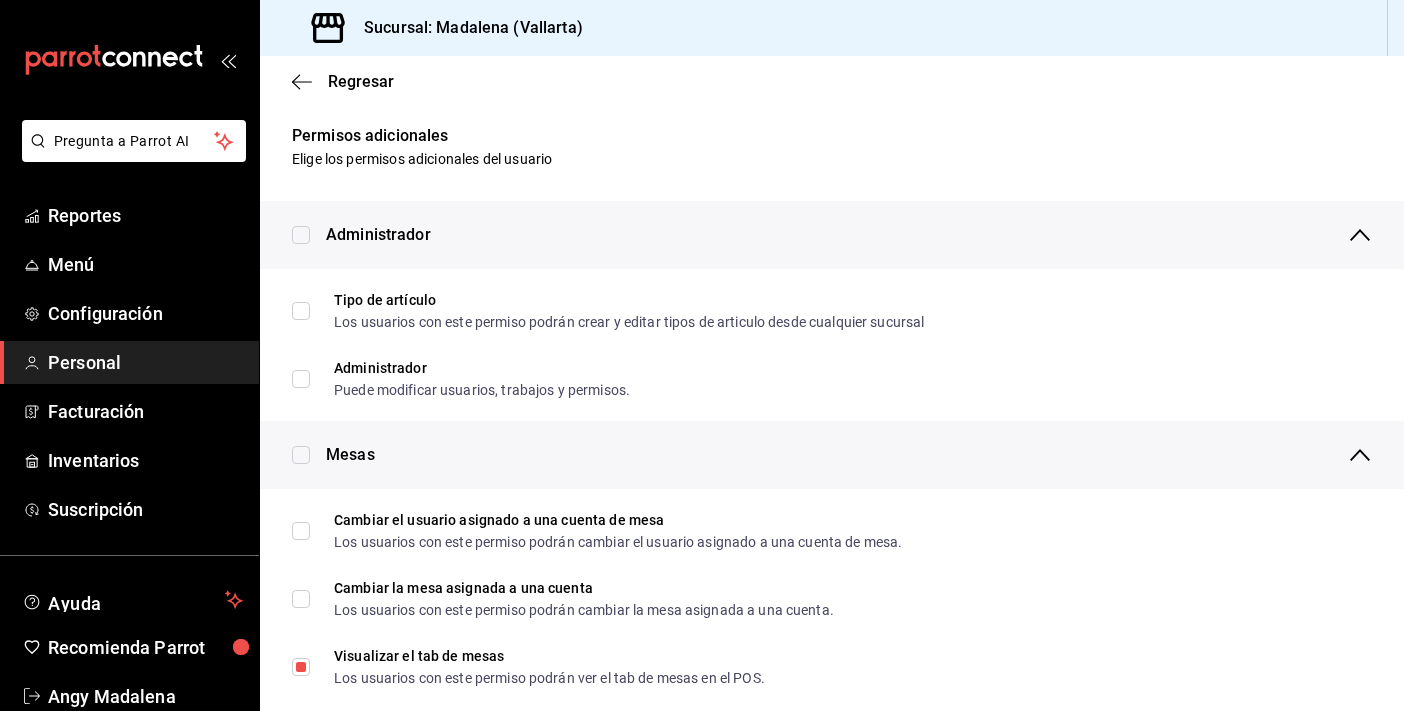 click on "Regresar" at bounding box center (361, 81) 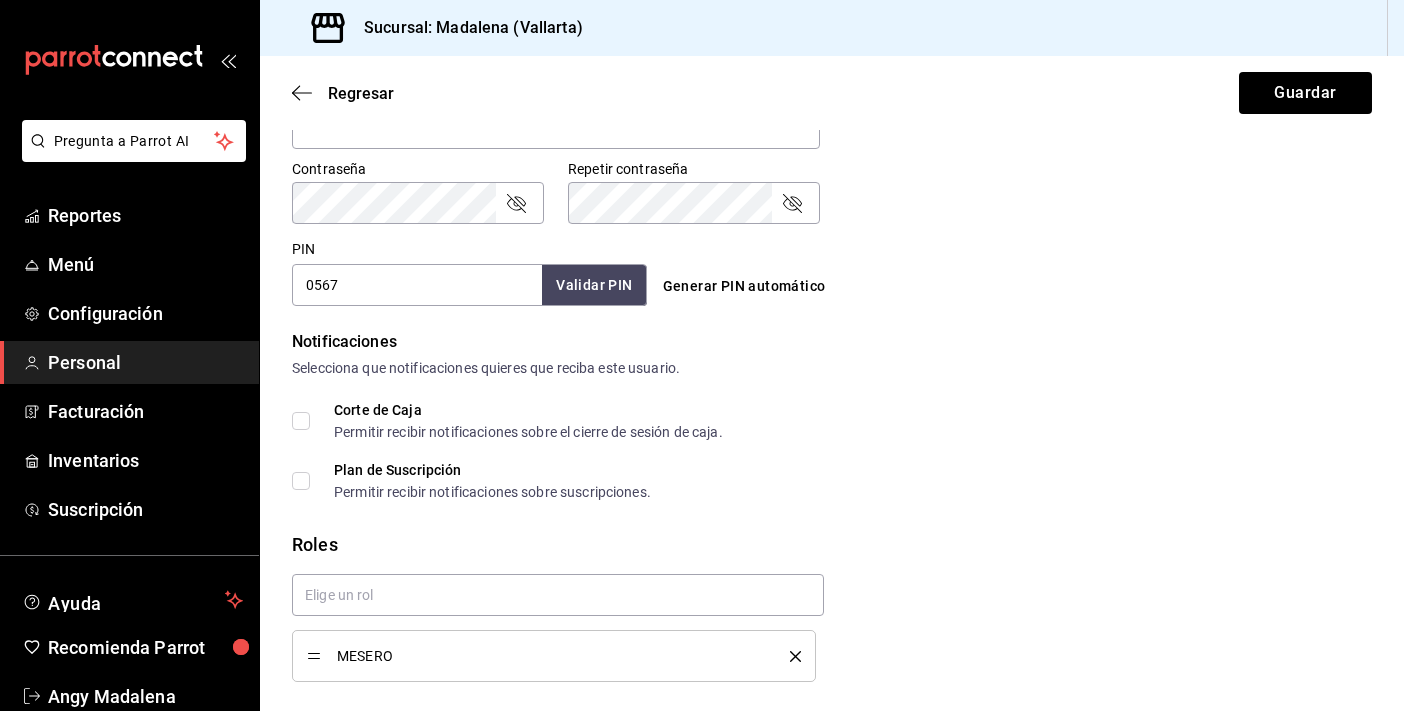 scroll, scrollTop: 893, scrollLeft: 0, axis: vertical 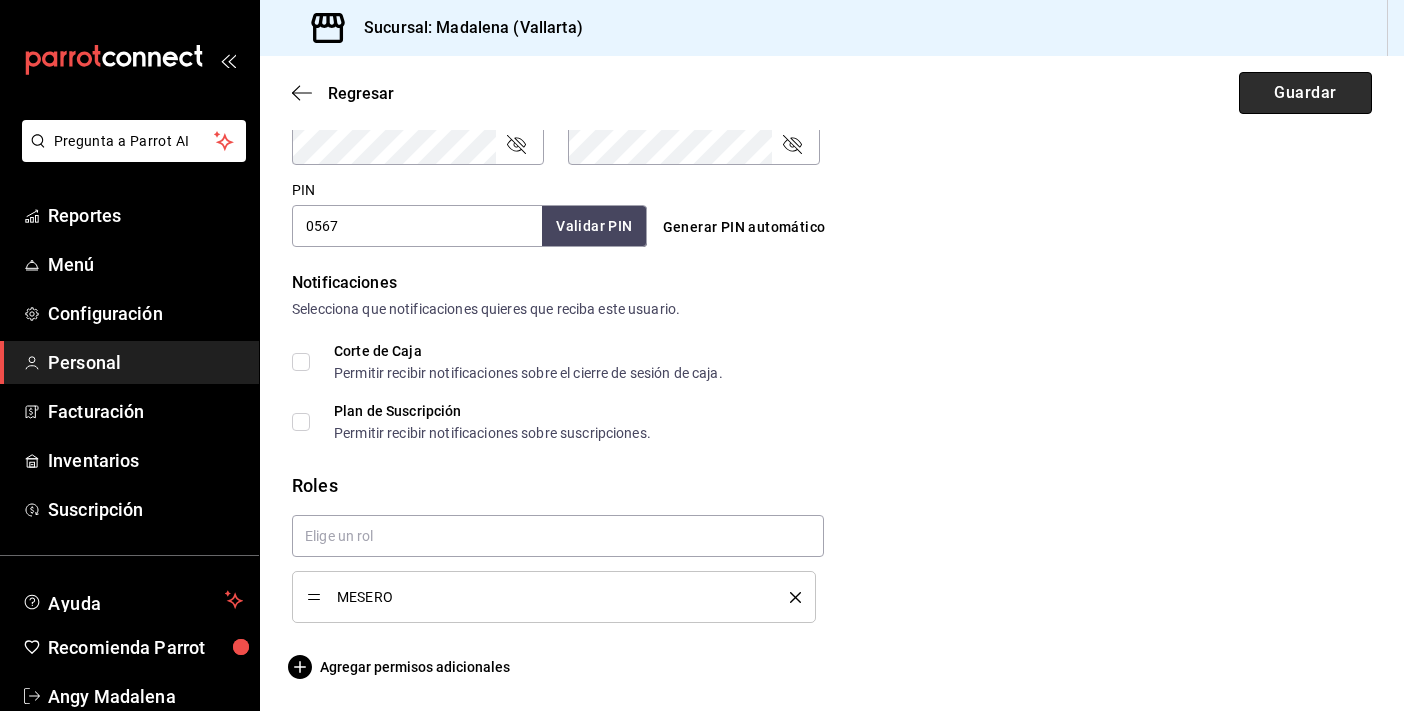 click on "Guardar" at bounding box center [1305, 93] 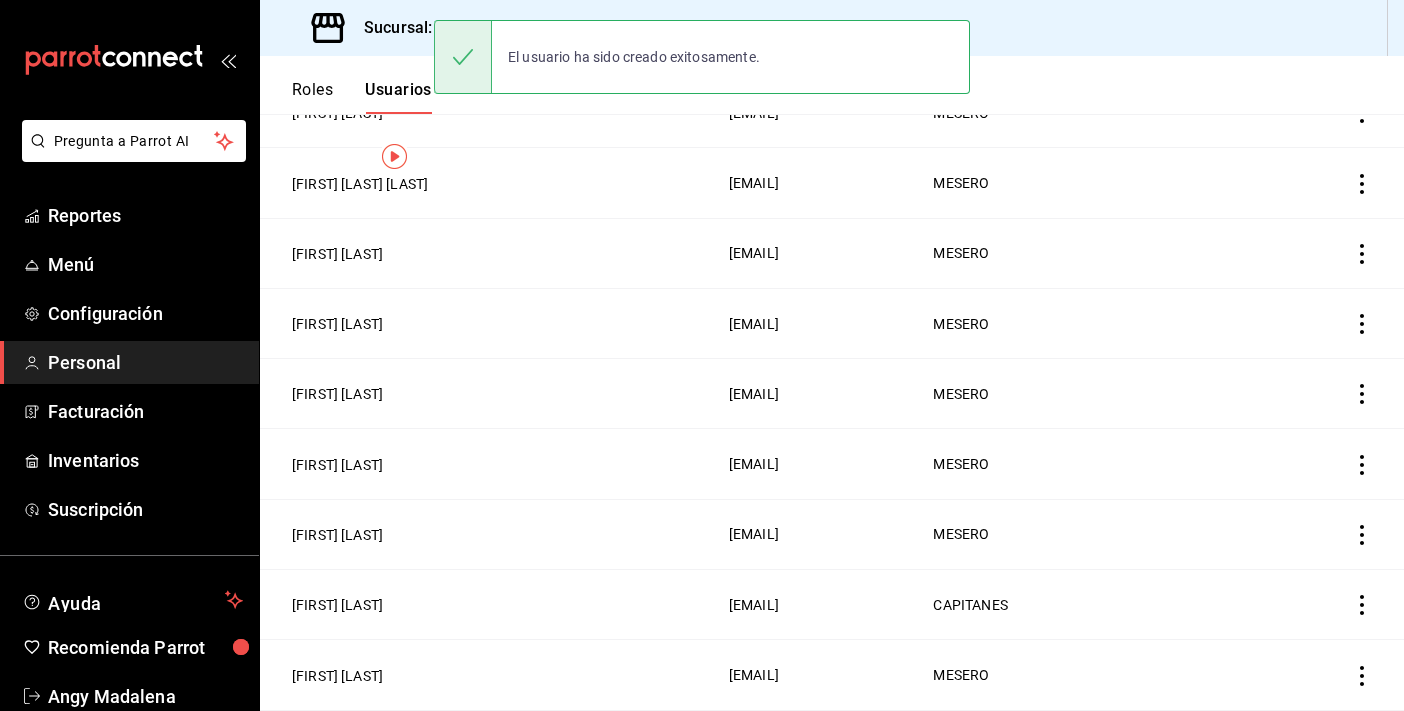 scroll, scrollTop: 0, scrollLeft: 0, axis: both 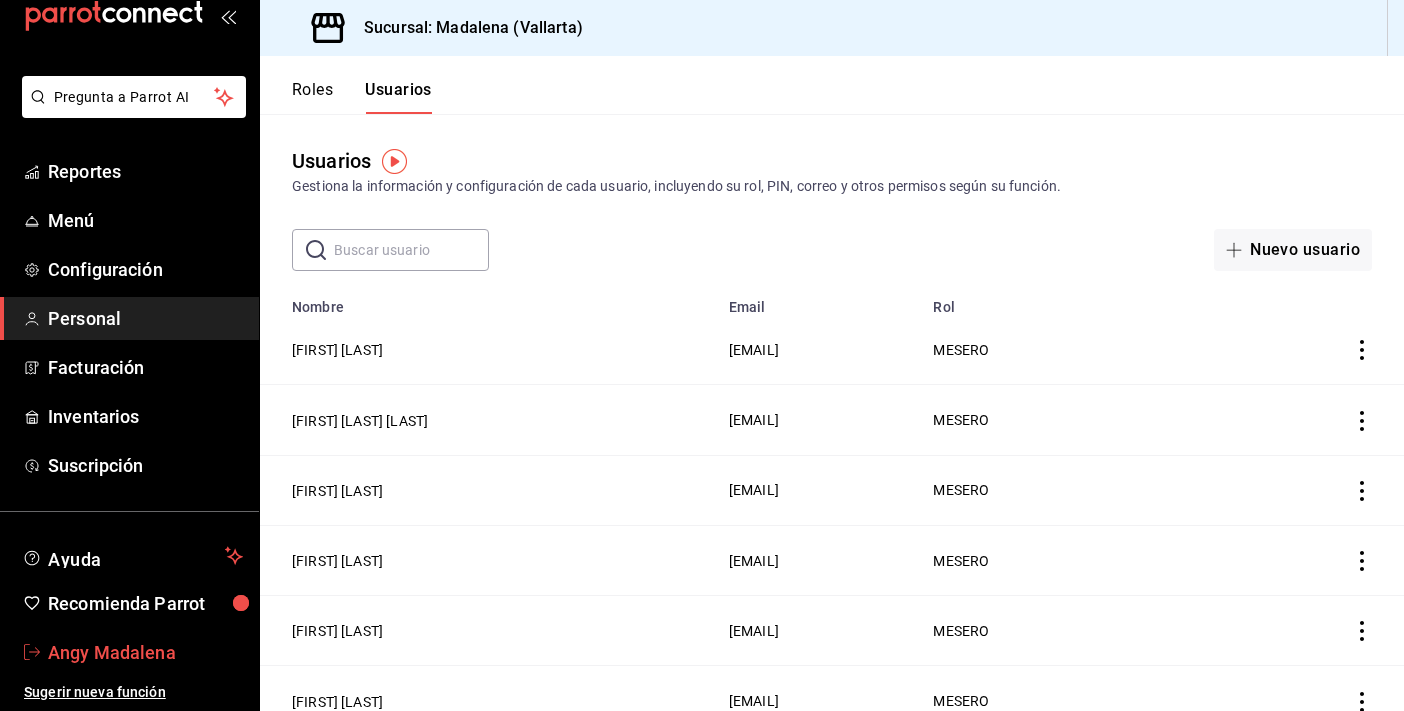 click on "Angy Madalena" at bounding box center (145, 652) 